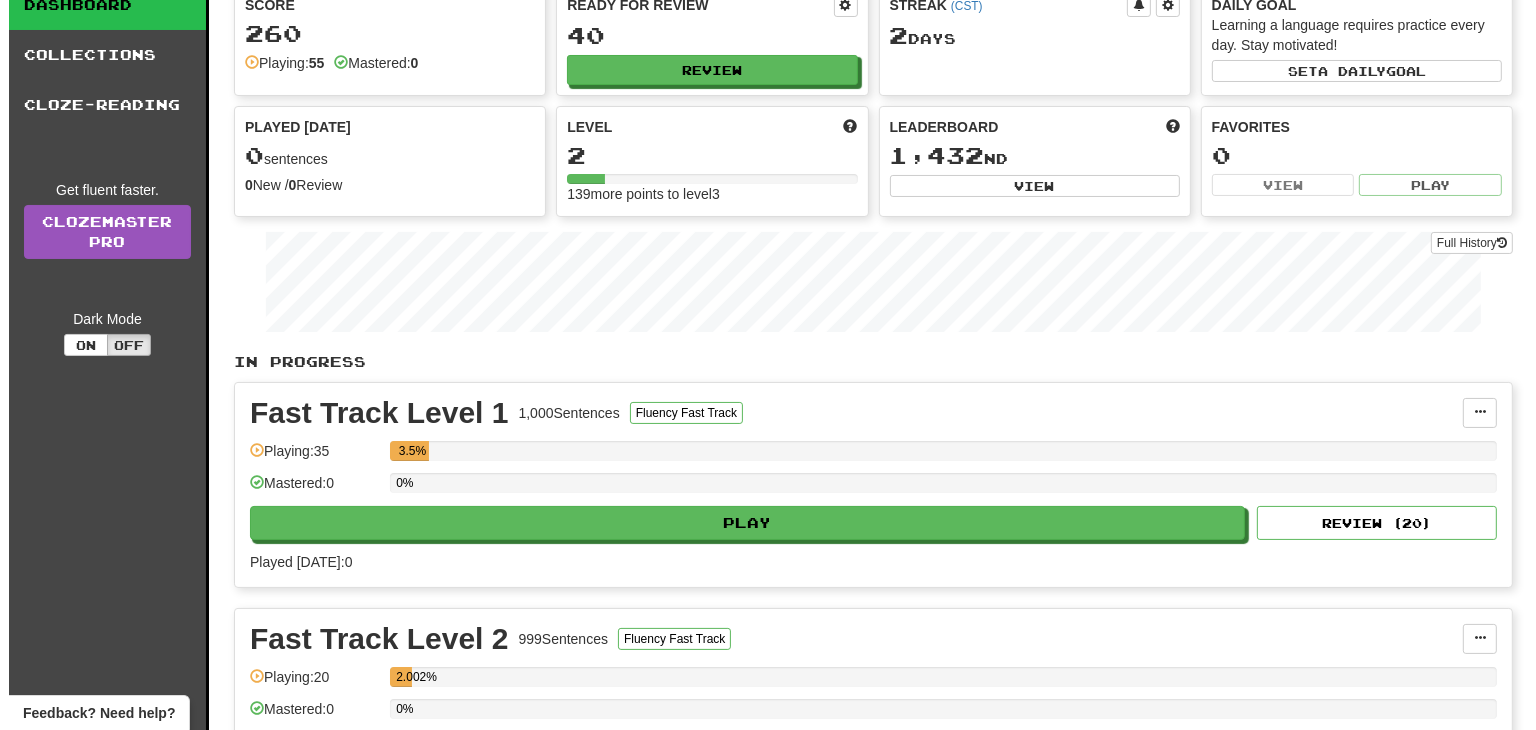 scroll, scrollTop: 396, scrollLeft: 0, axis: vertical 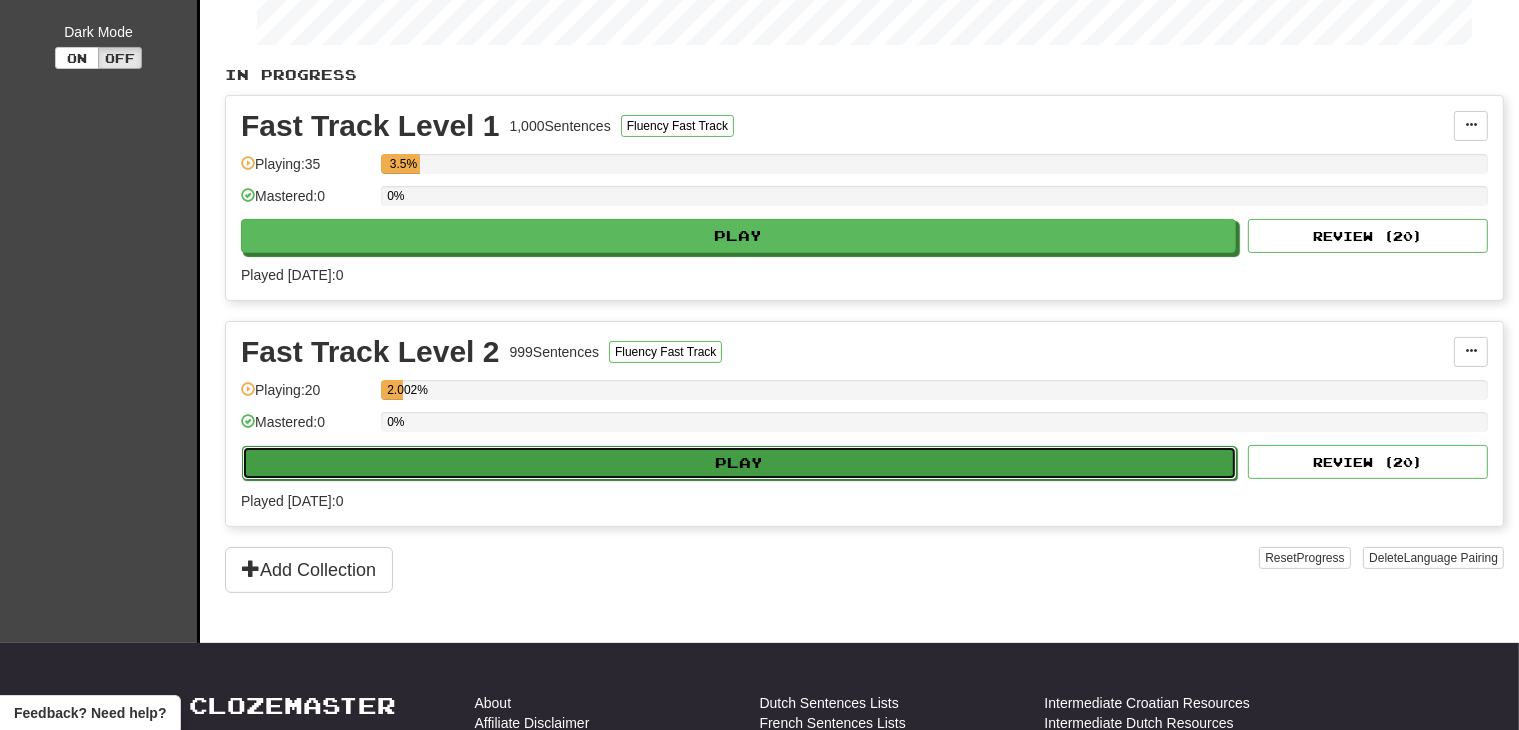 click on "Play" at bounding box center [739, 463] 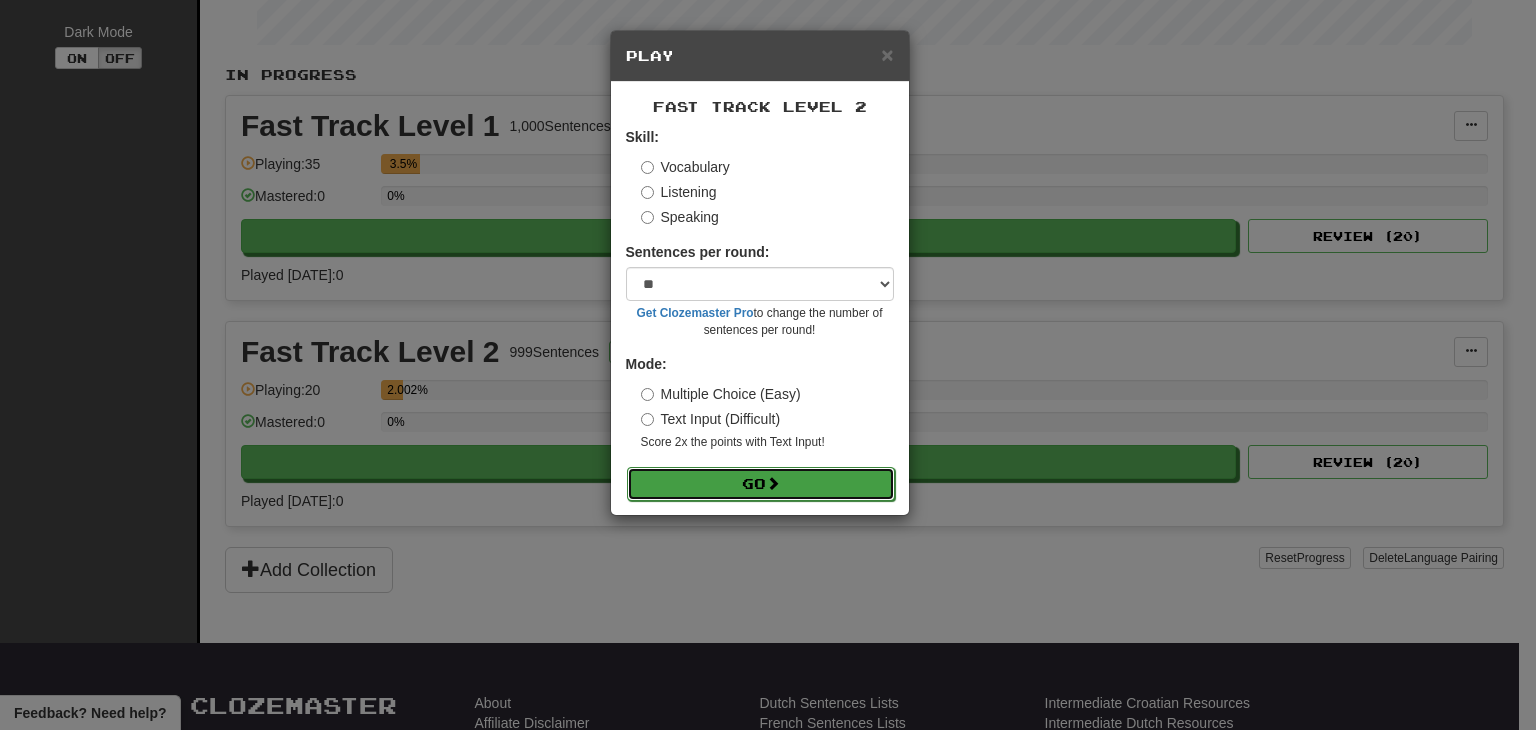 click on "Go" at bounding box center [761, 484] 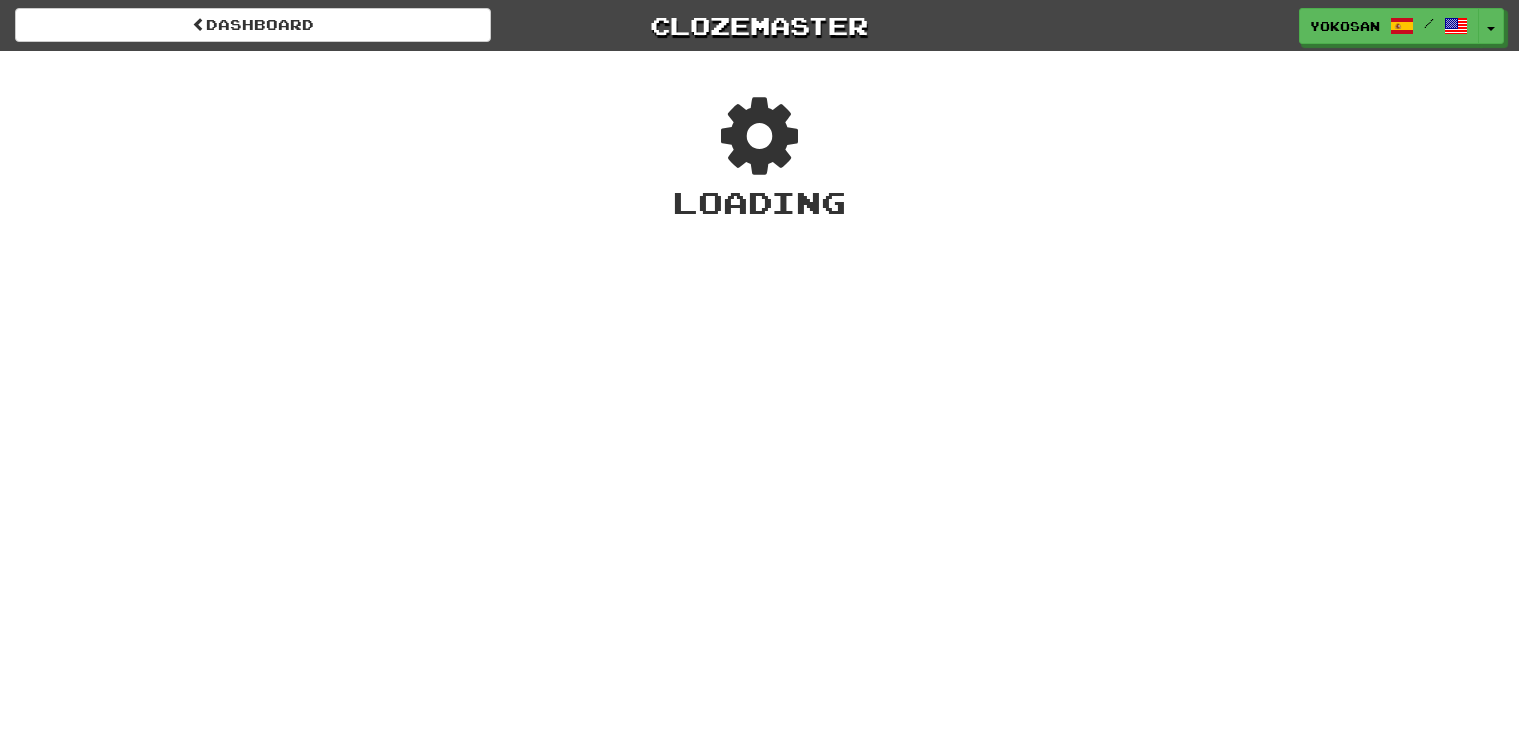 scroll, scrollTop: 0, scrollLeft: 0, axis: both 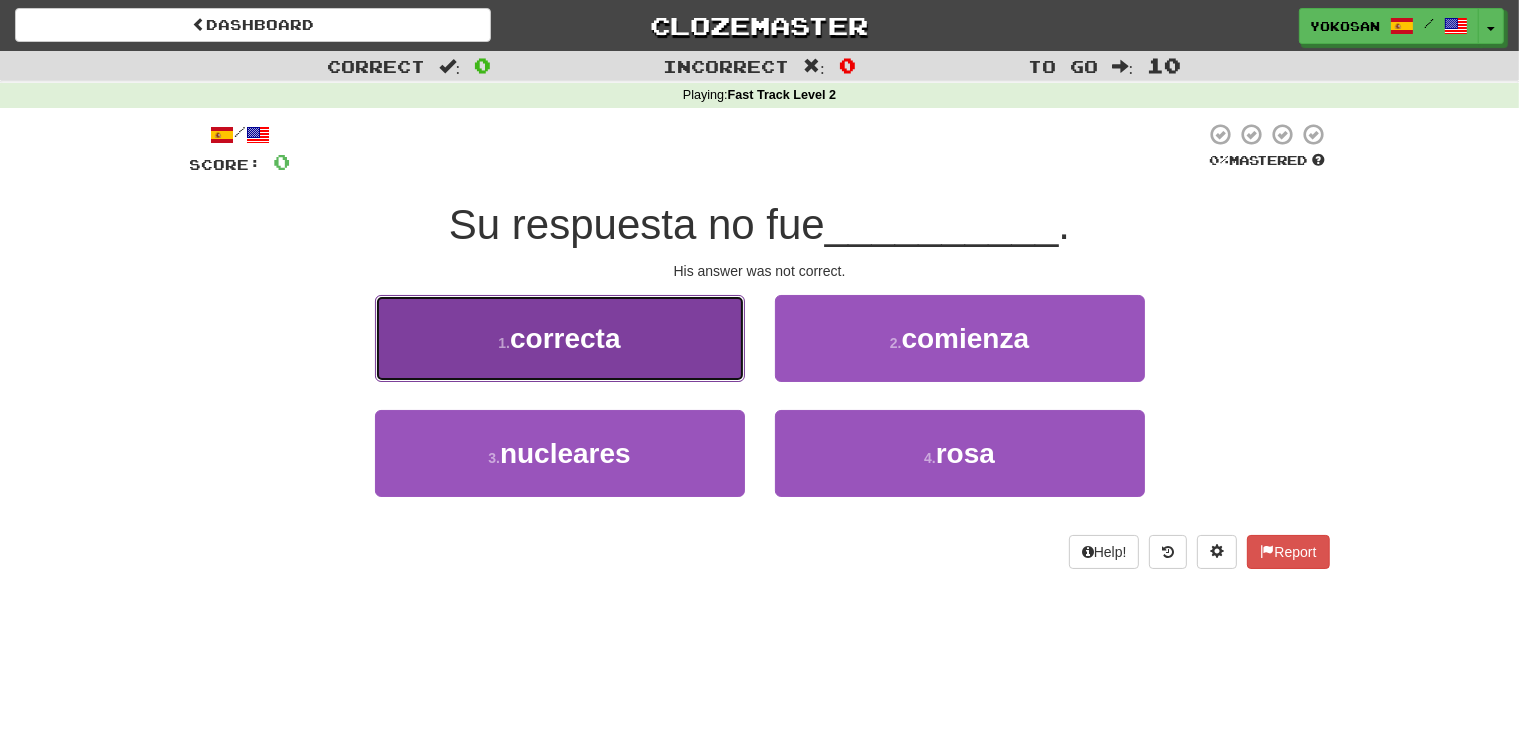 click on "1 .  correcta" at bounding box center [560, 338] 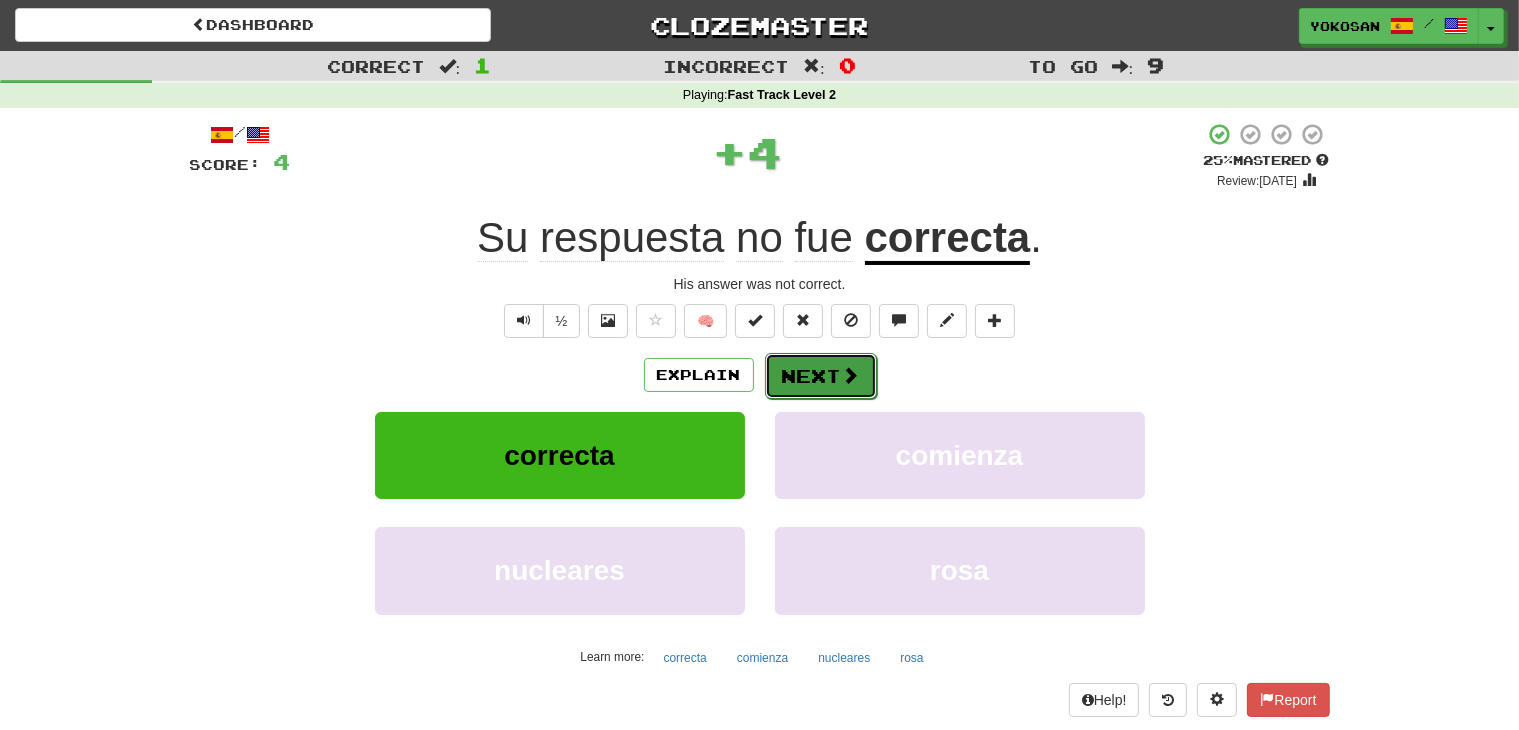 click on "Next" at bounding box center [821, 376] 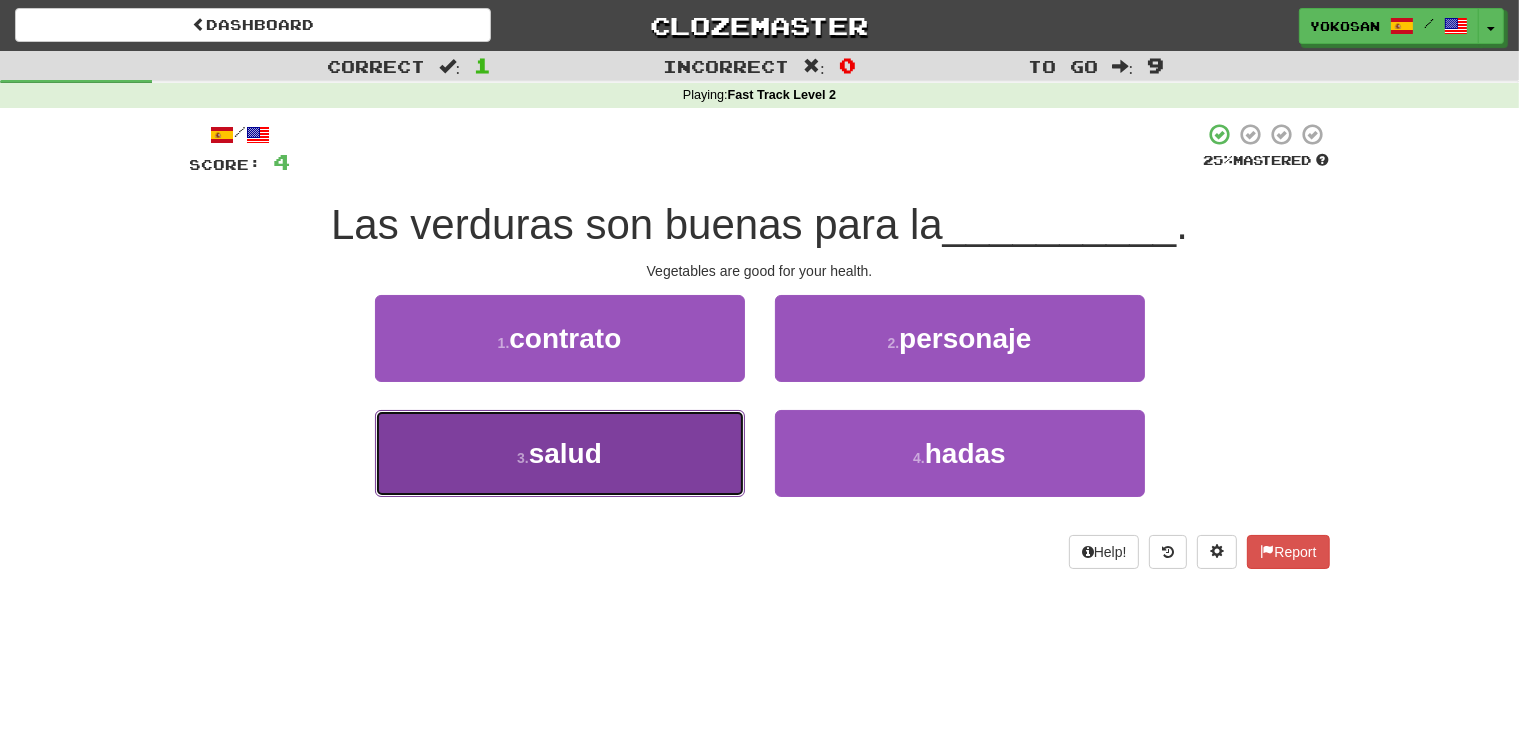 click on "3 .  salud" at bounding box center [560, 453] 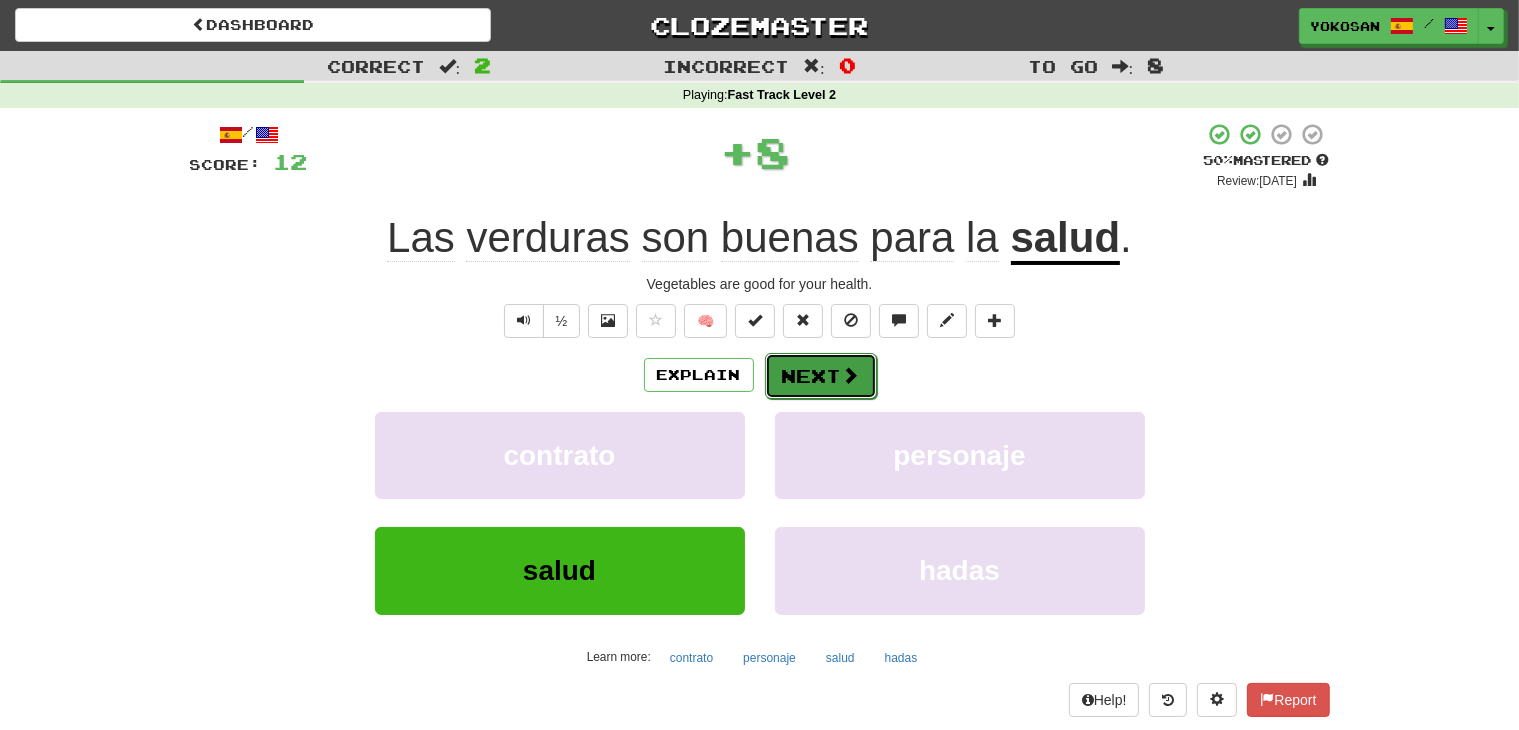 click on "Next" at bounding box center (821, 376) 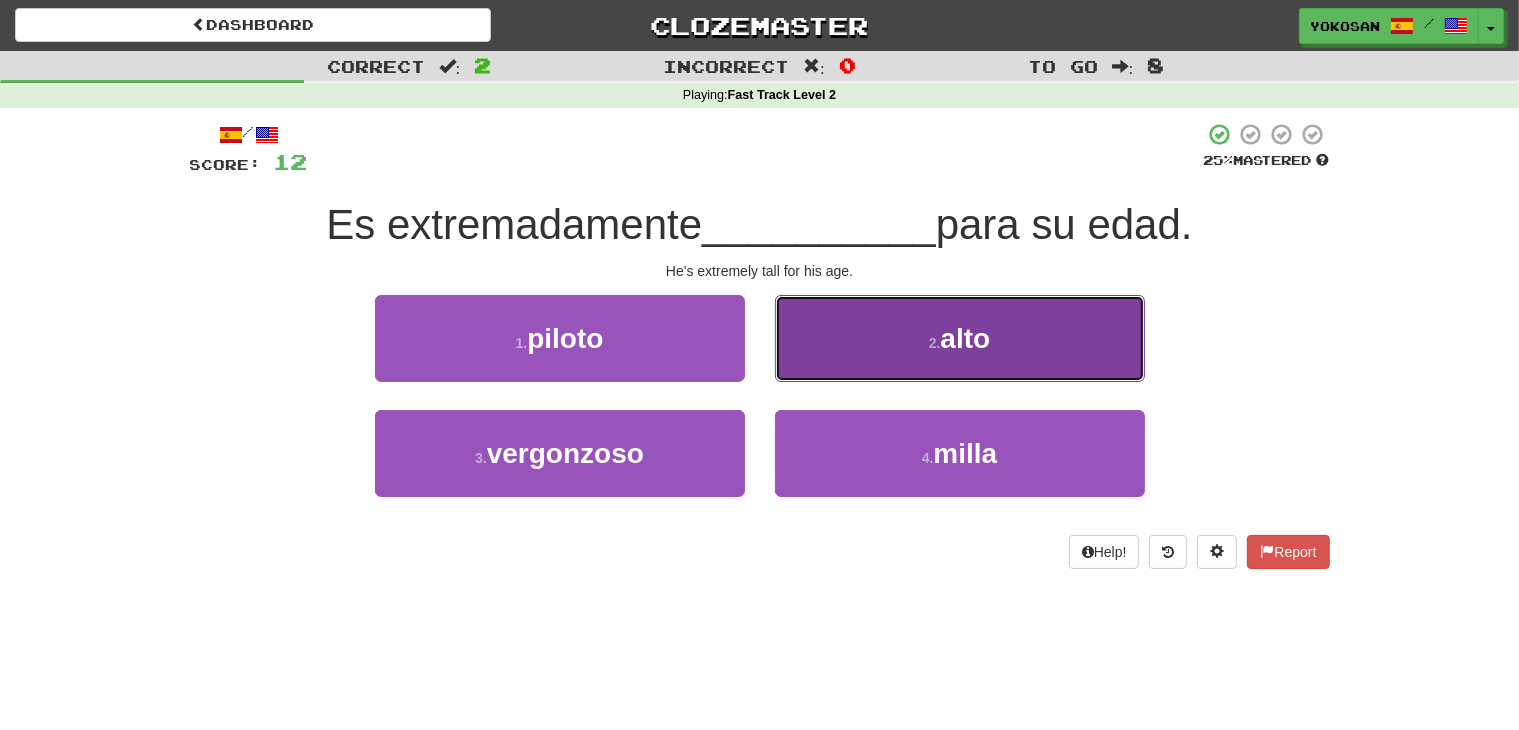 click on "2 .  alto" at bounding box center [960, 338] 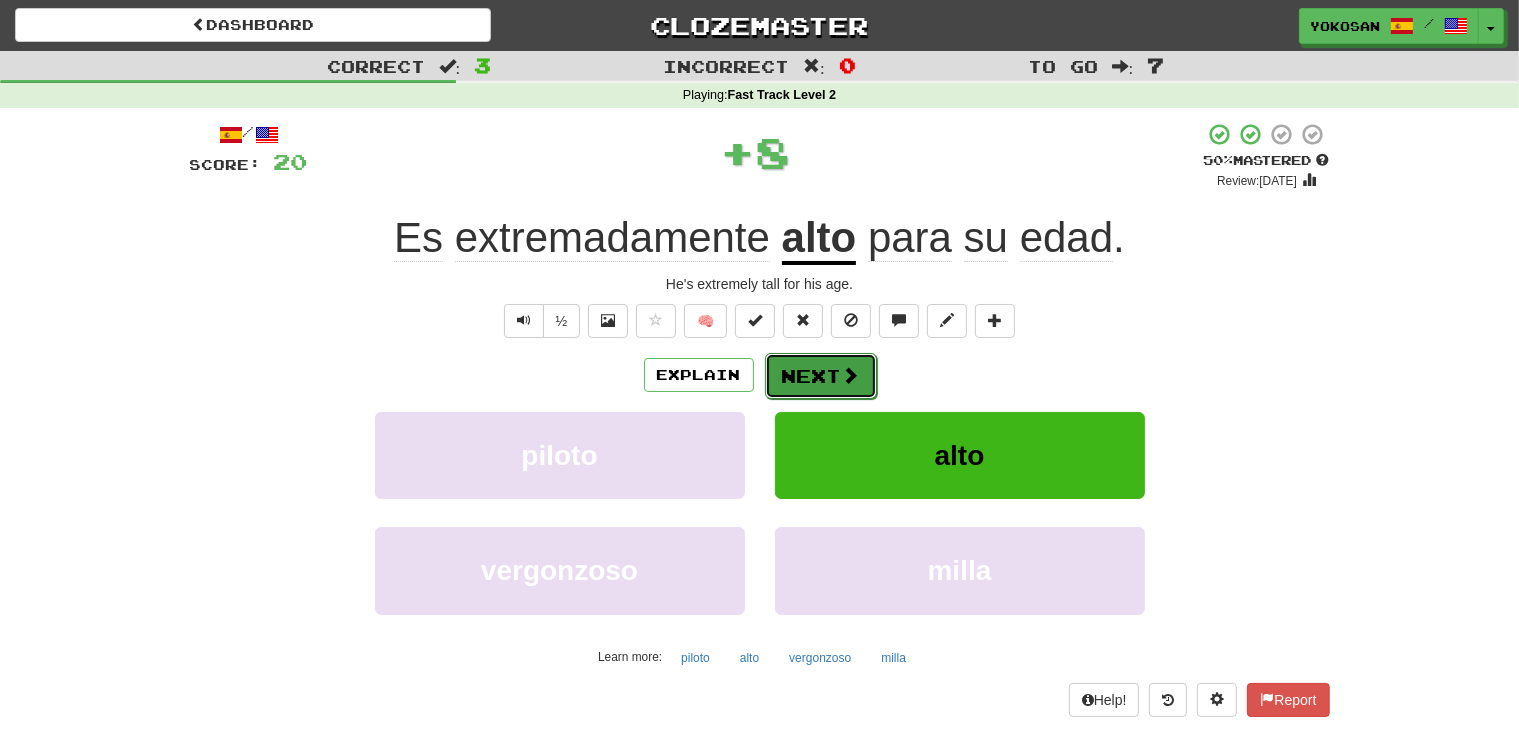 click on "Next" at bounding box center [821, 376] 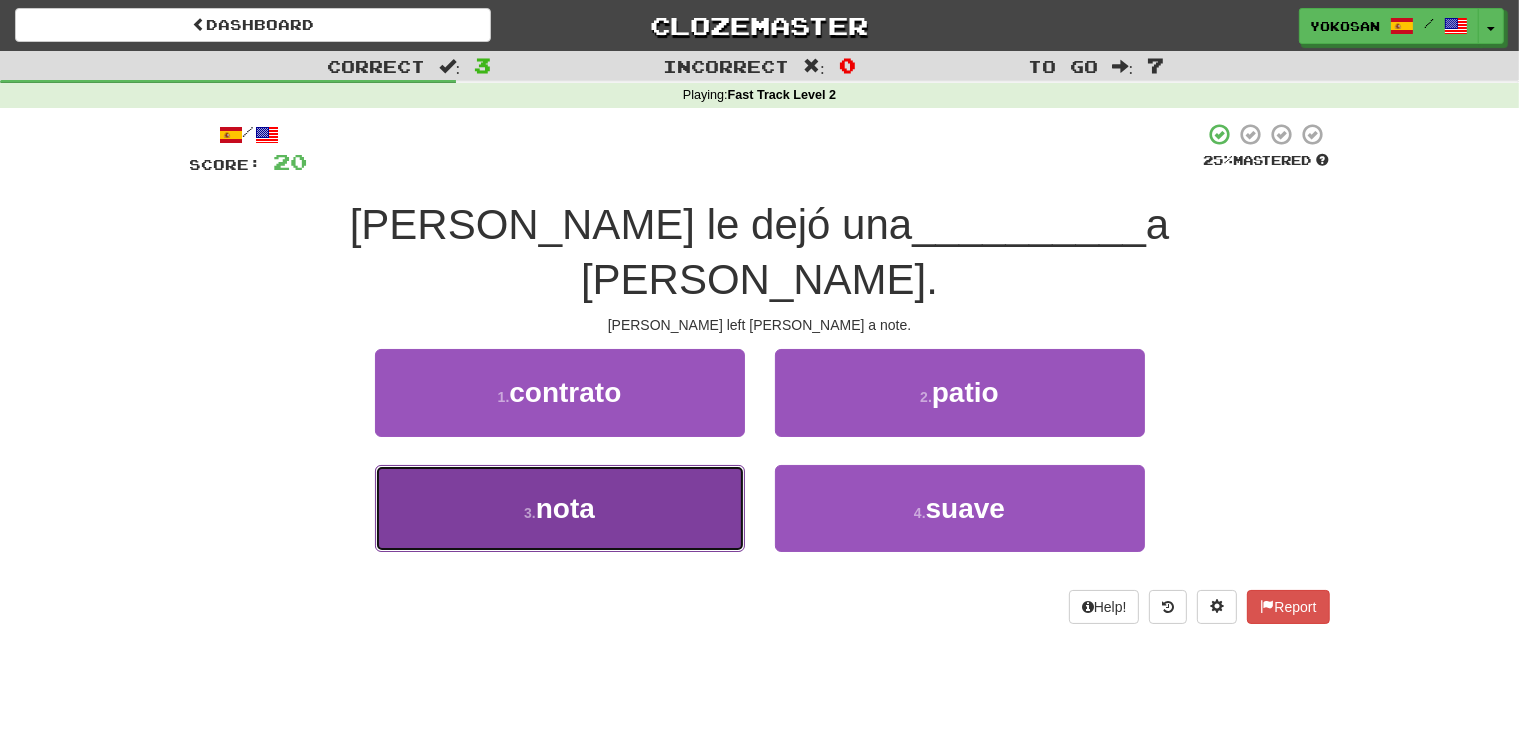 click on "3 .  nota" at bounding box center (560, 508) 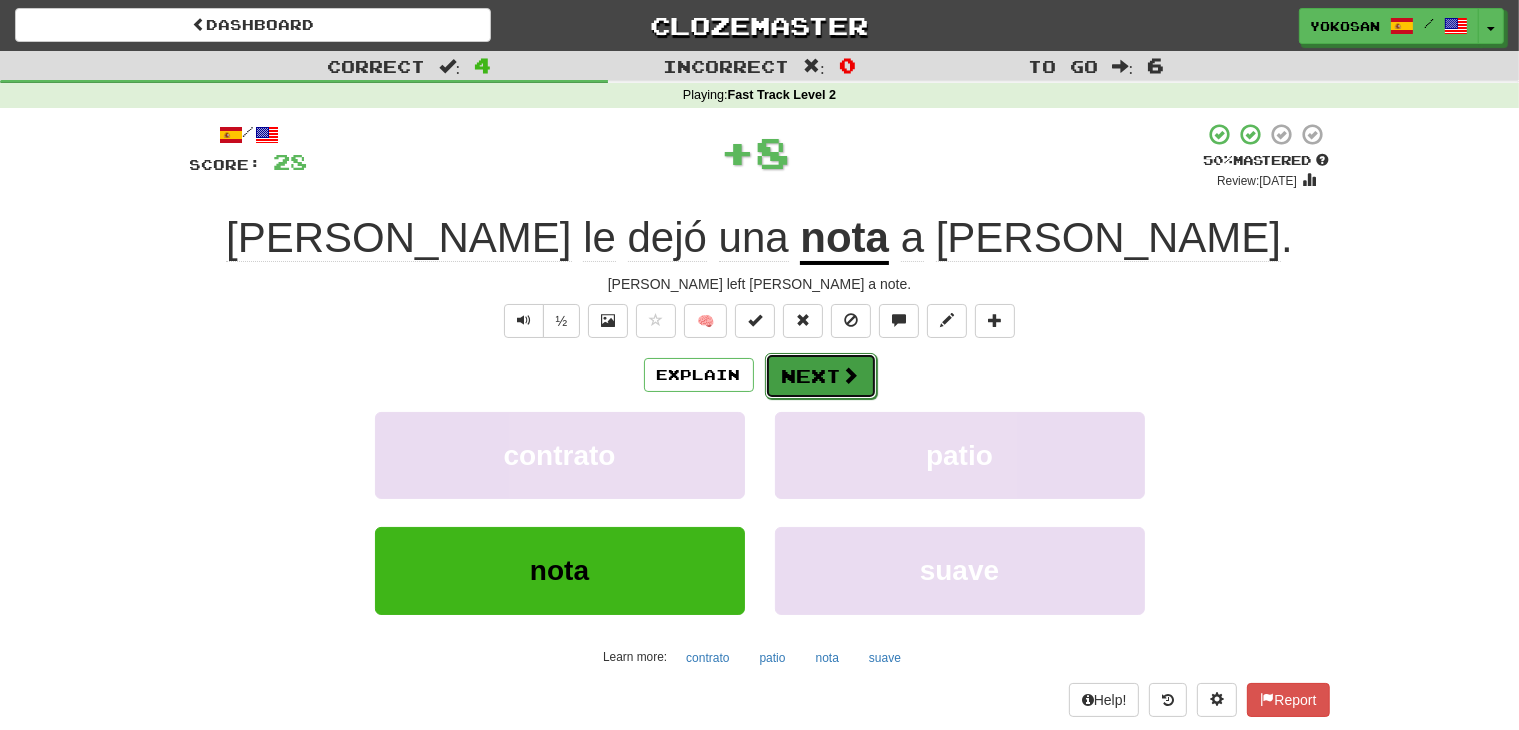 click on "Next" at bounding box center [821, 376] 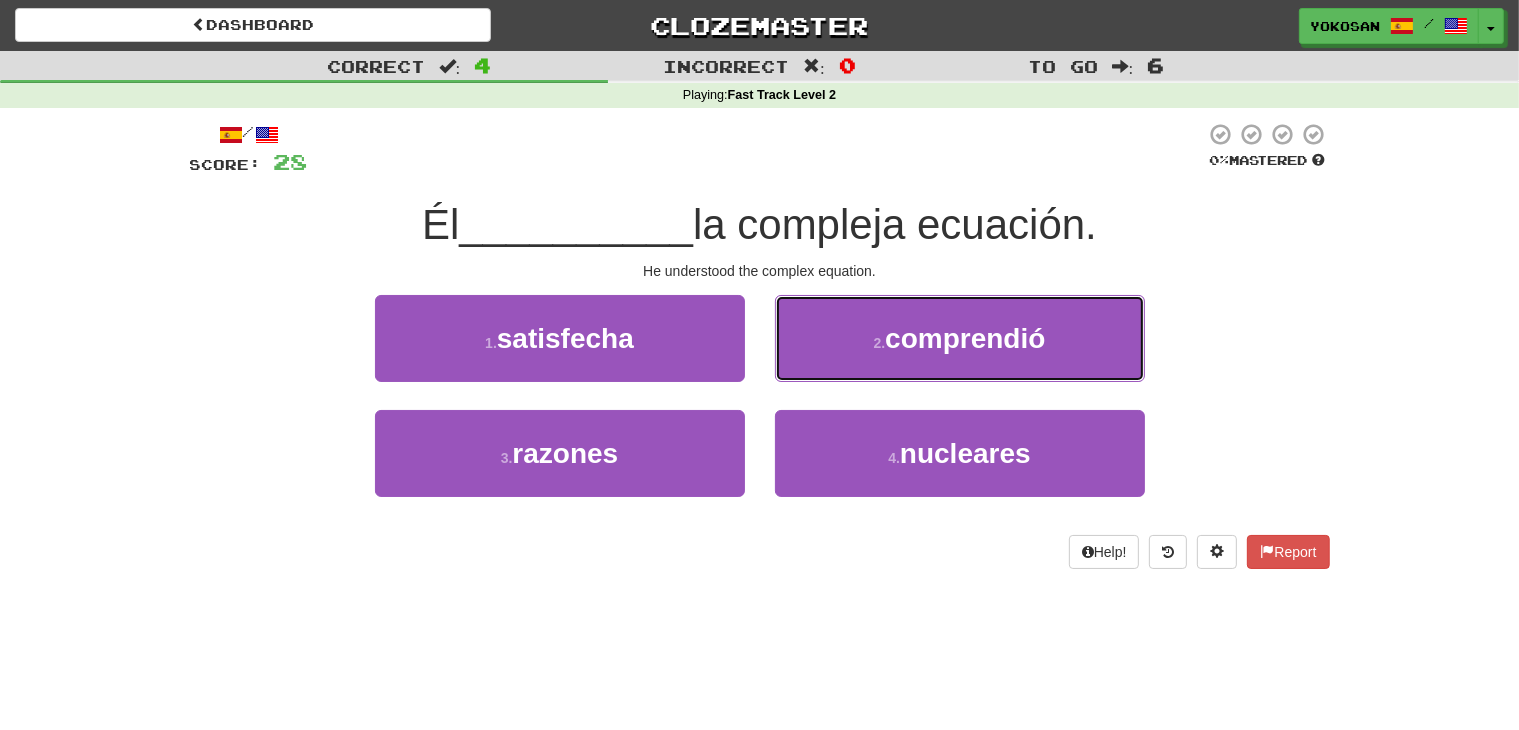 click on "2 .  comprendió" at bounding box center (960, 338) 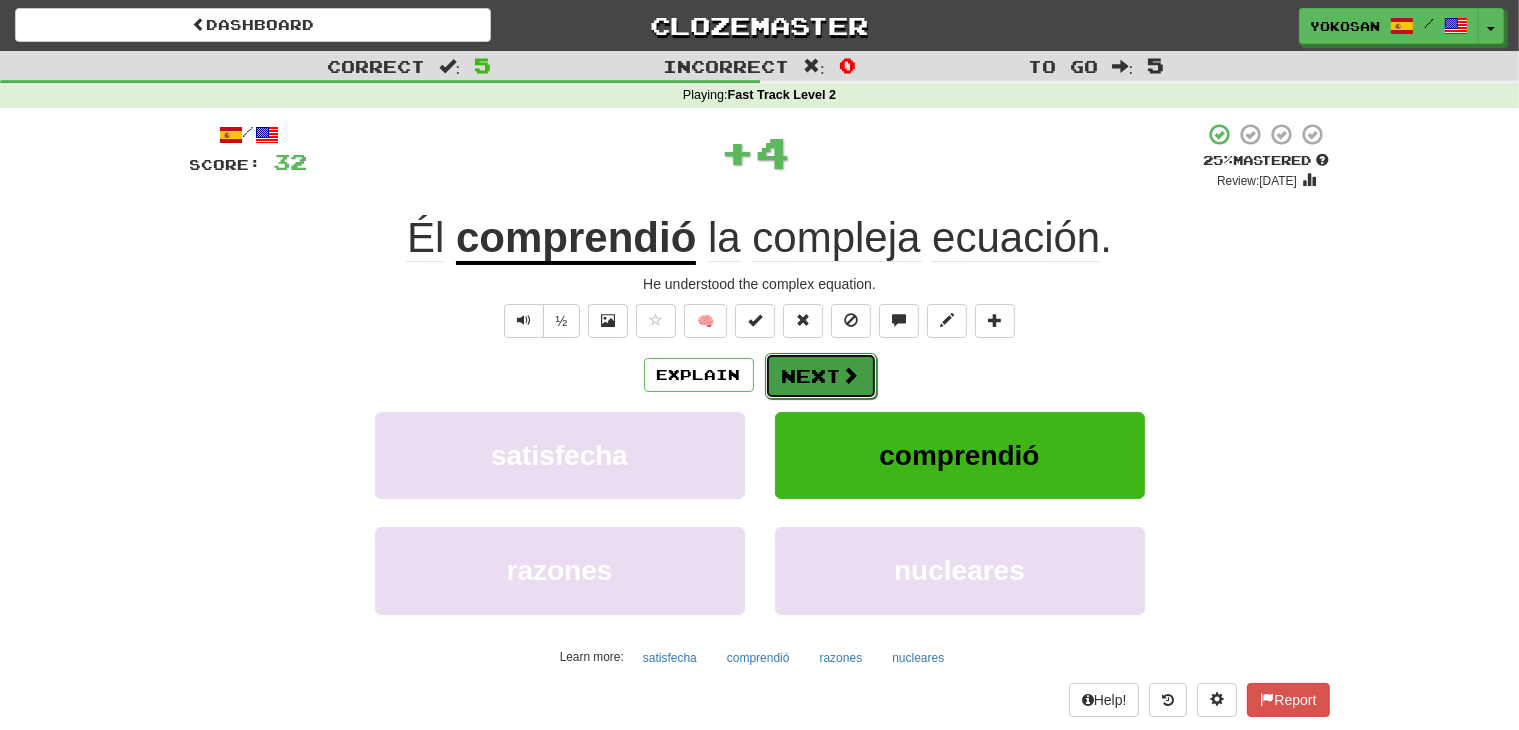 click at bounding box center [851, 375] 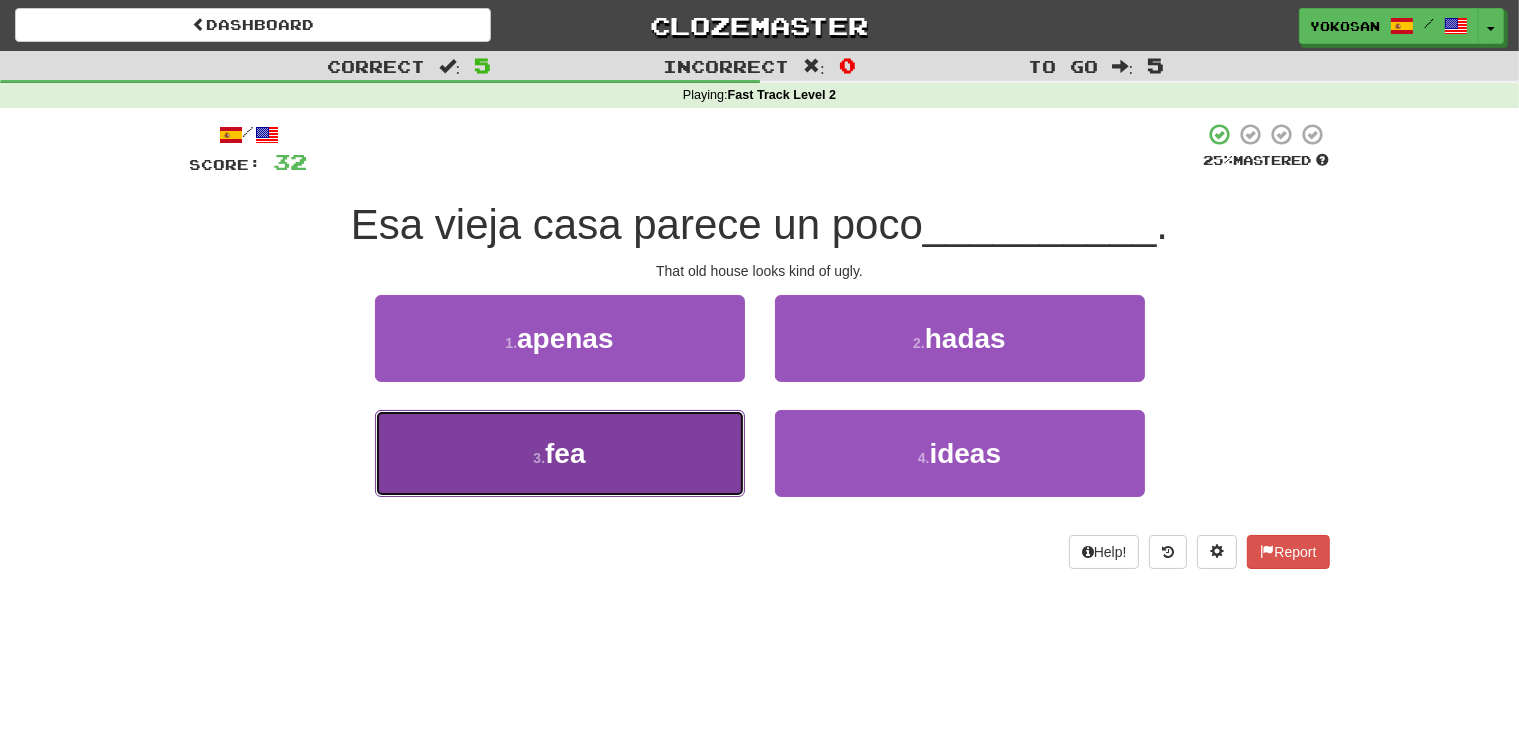 click on "3 .  fea" at bounding box center (560, 453) 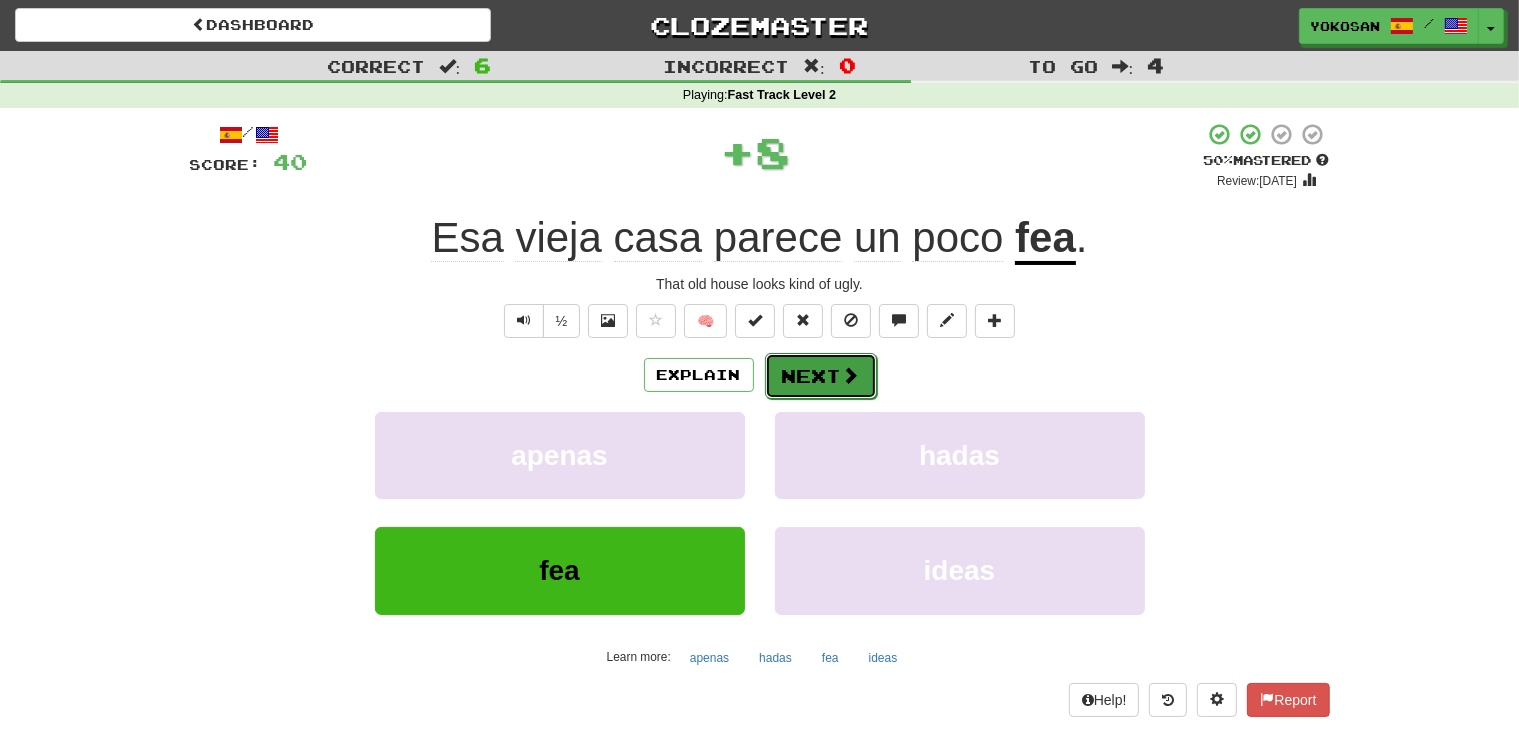 click on "Next" at bounding box center (821, 376) 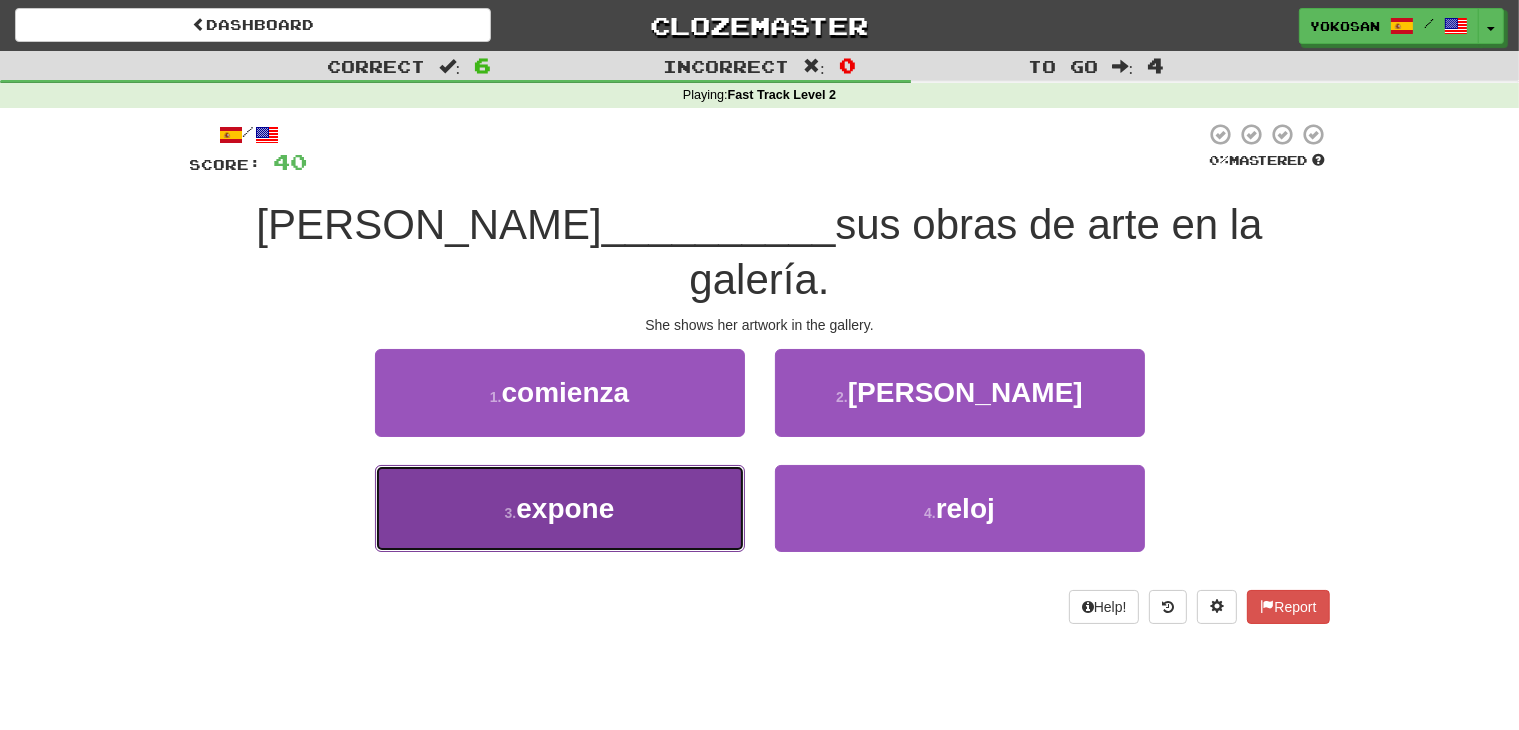 click on "3 .  expone" at bounding box center (560, 508) 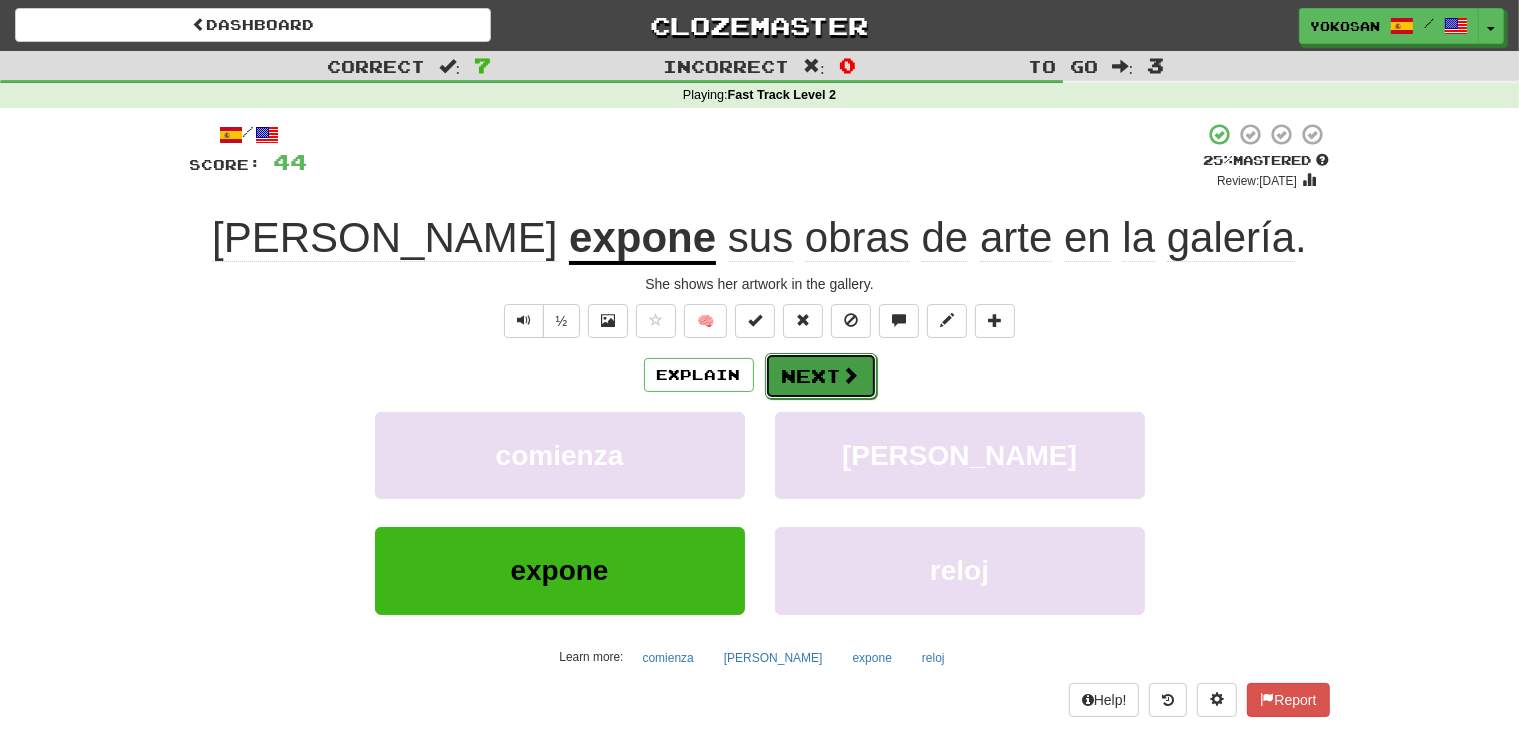 click on "Next" at bounding box center (821, 376) 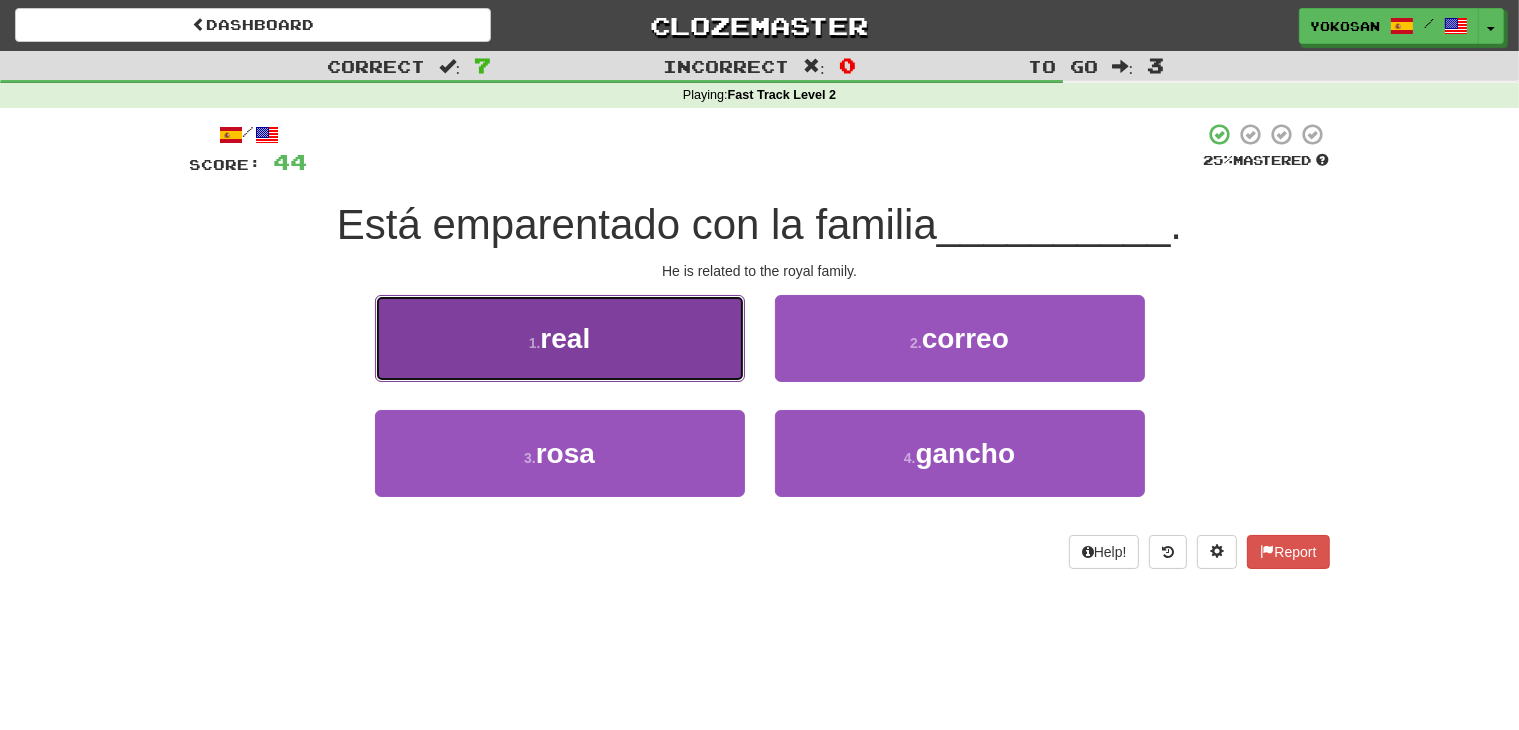 click on "1 .  real" at bounding box center (560, 338) 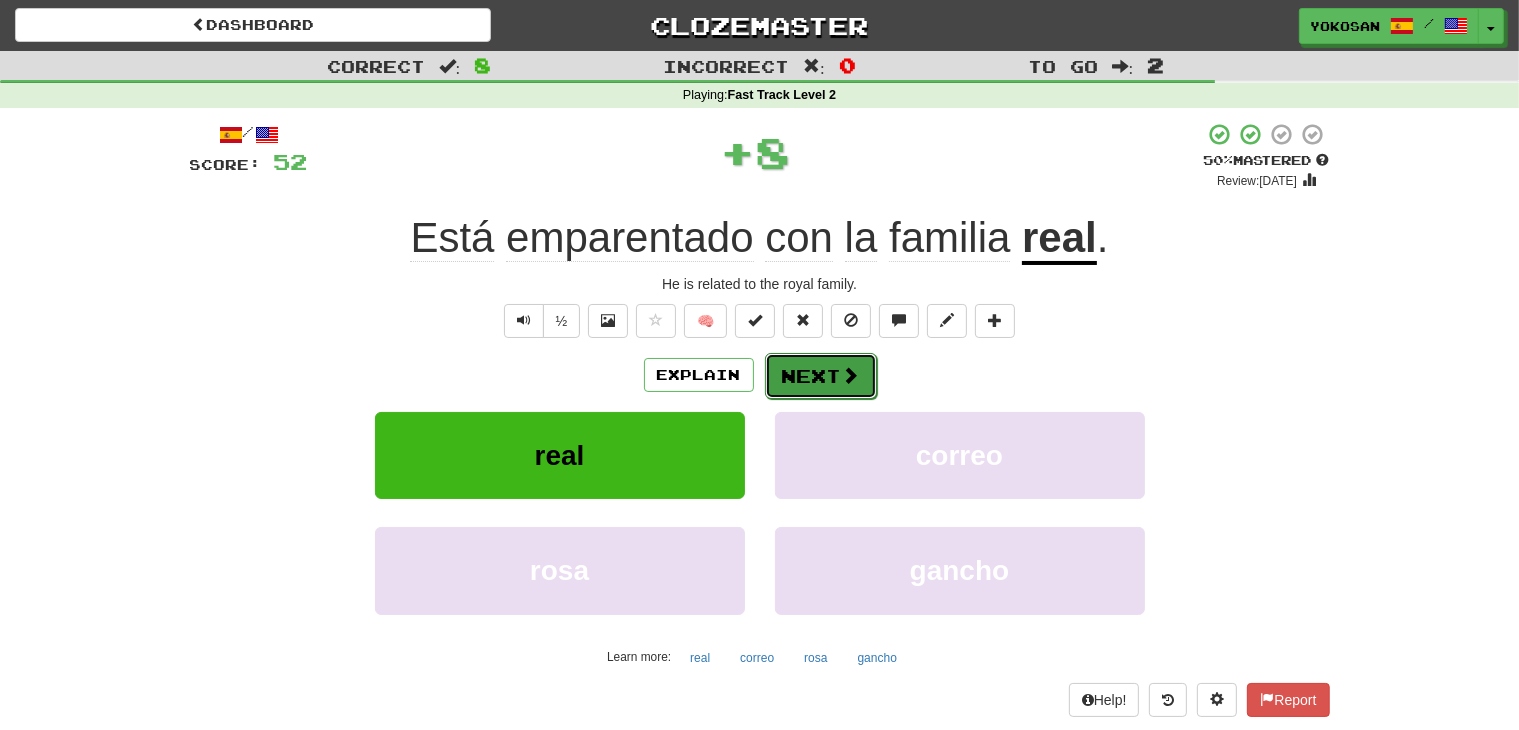 click on "Next" at bounding box center (821, 376) 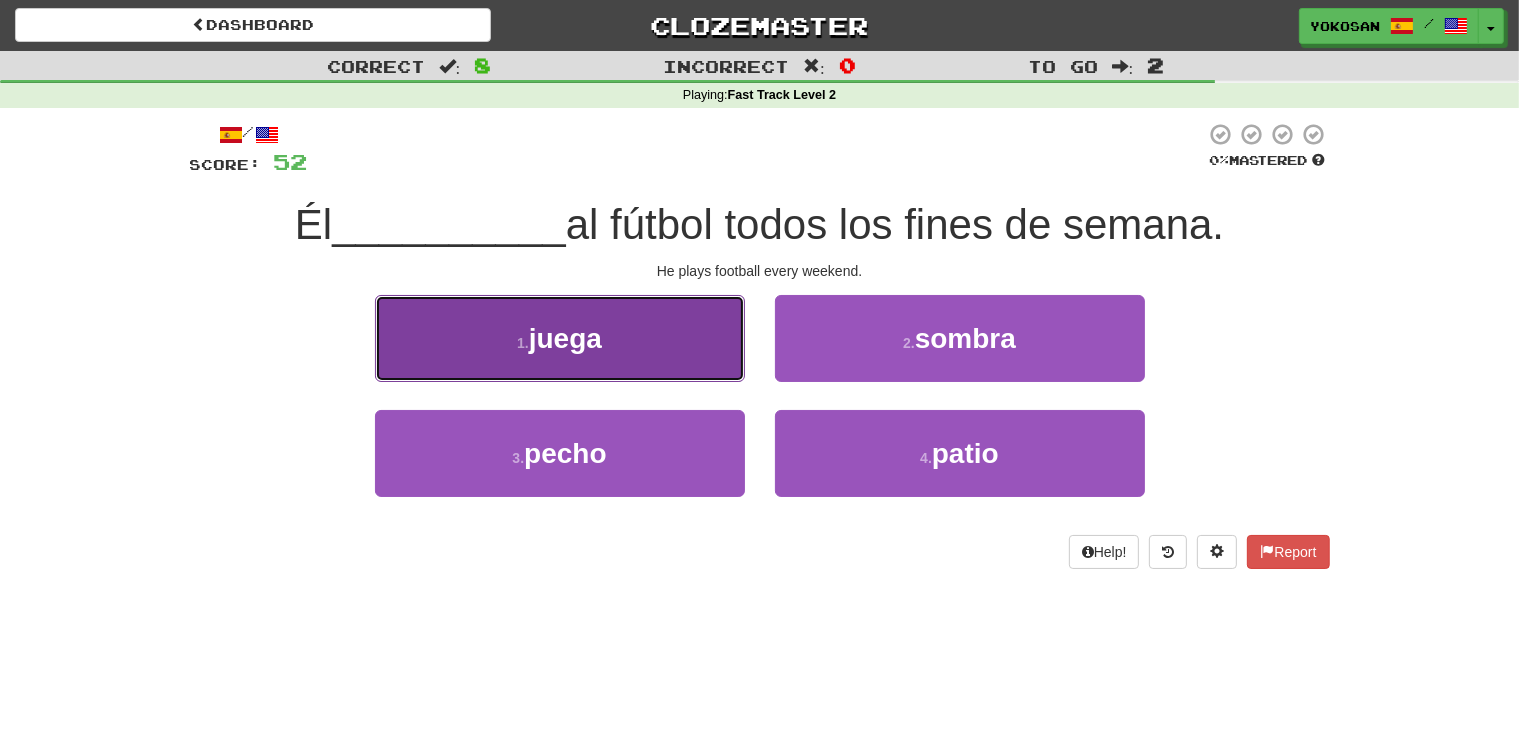 click on "1 .  juega" at bounding box center [560, 338] 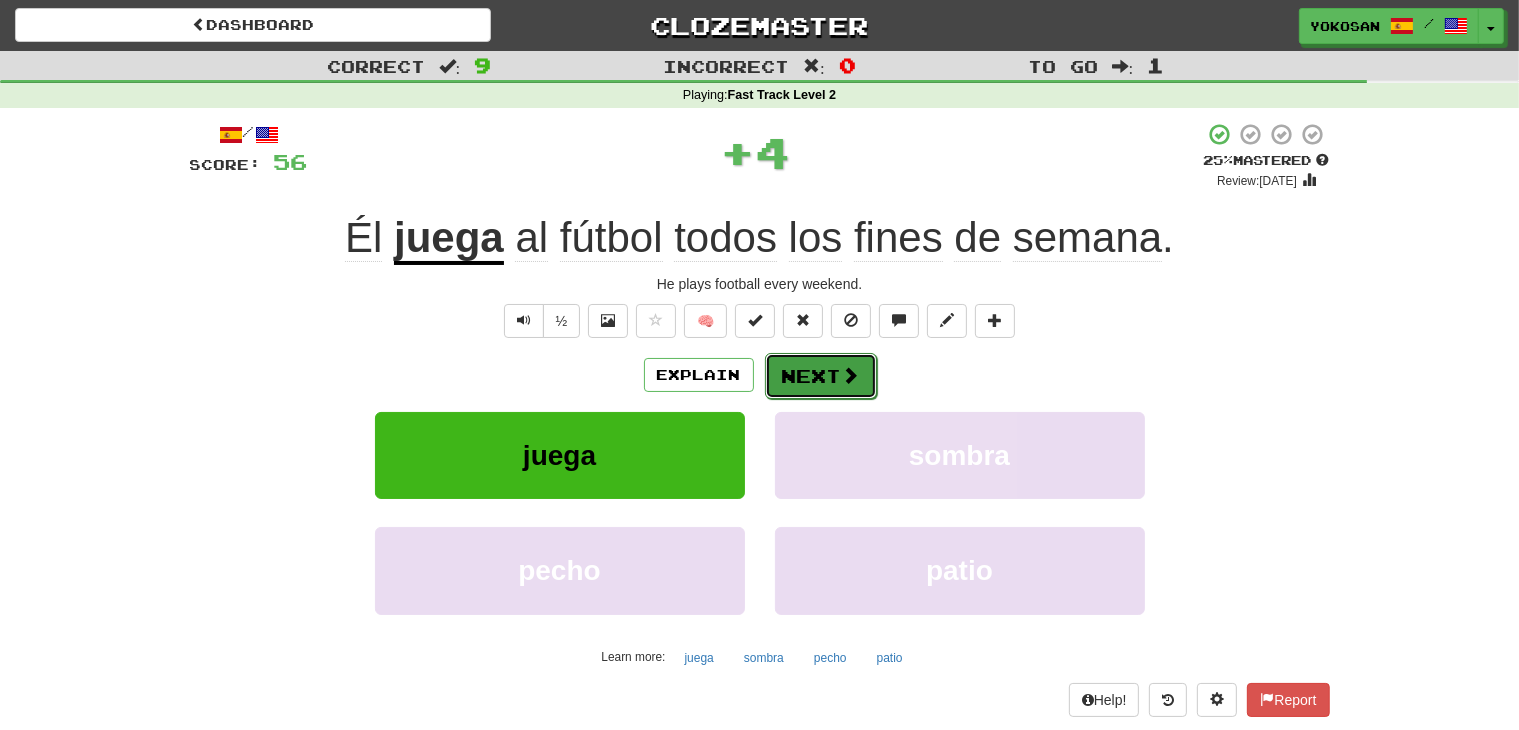 click on "Next" at bounding box center (821, 376) 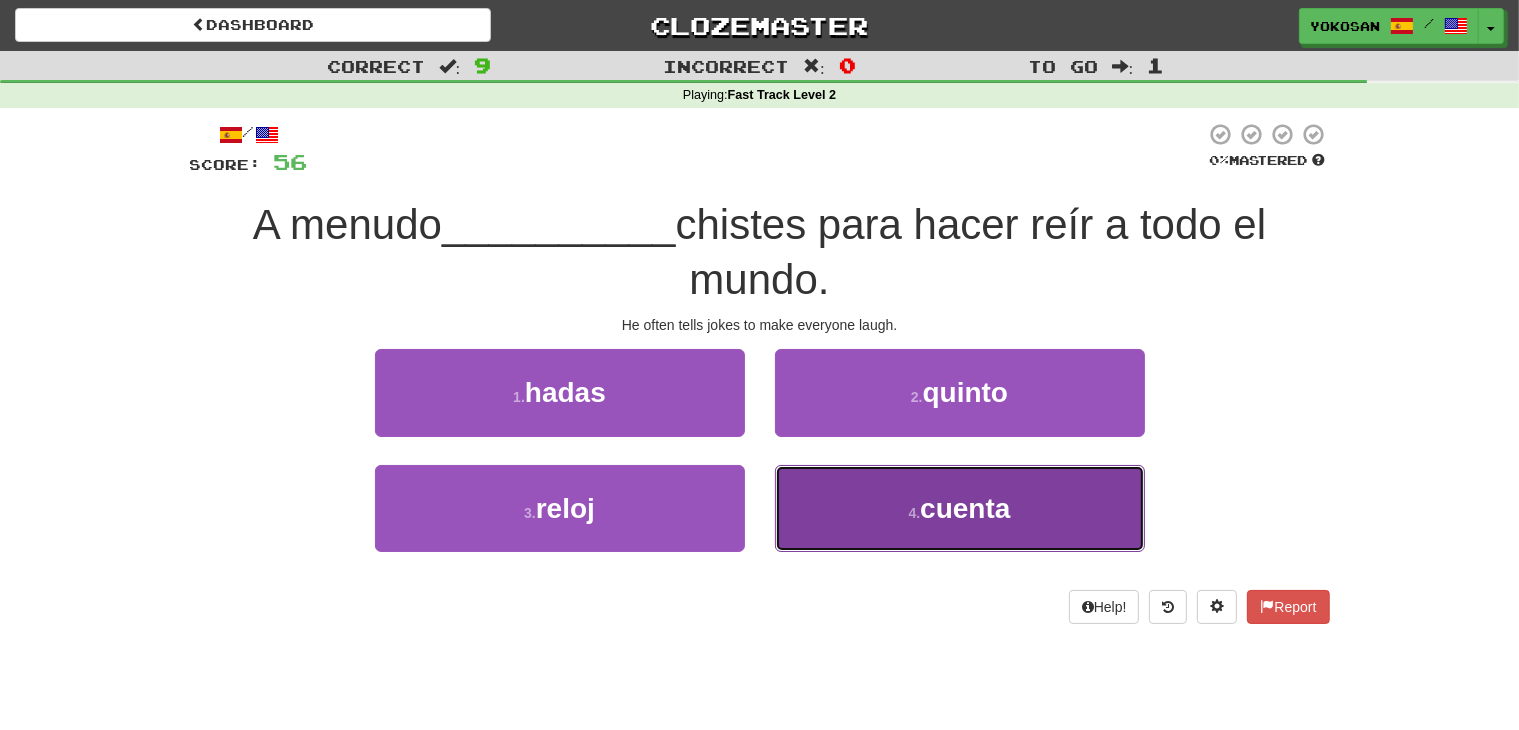 click on "4 .  cuenta" at bounding box center [960, 508] 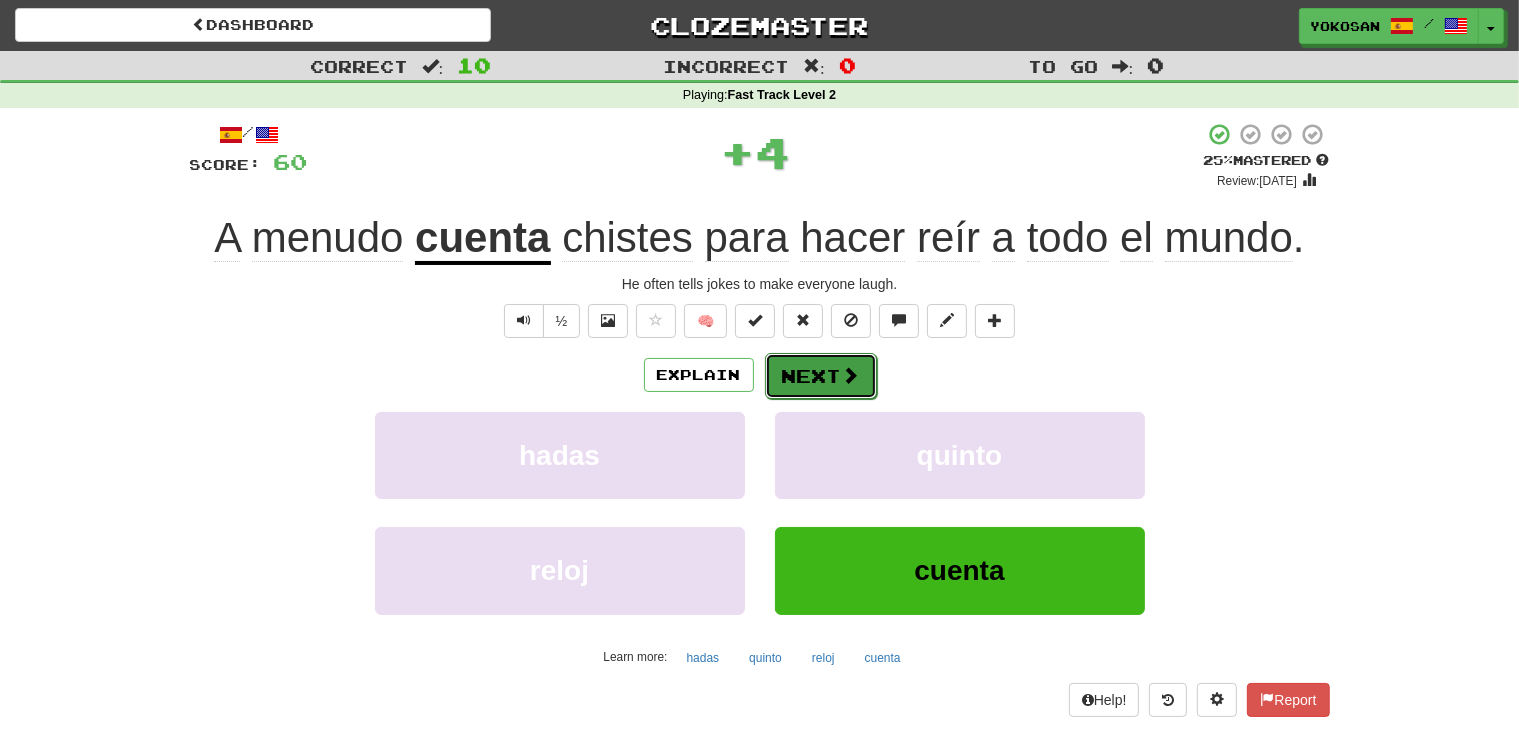 click on "Next" at bounding box center [821, 376] 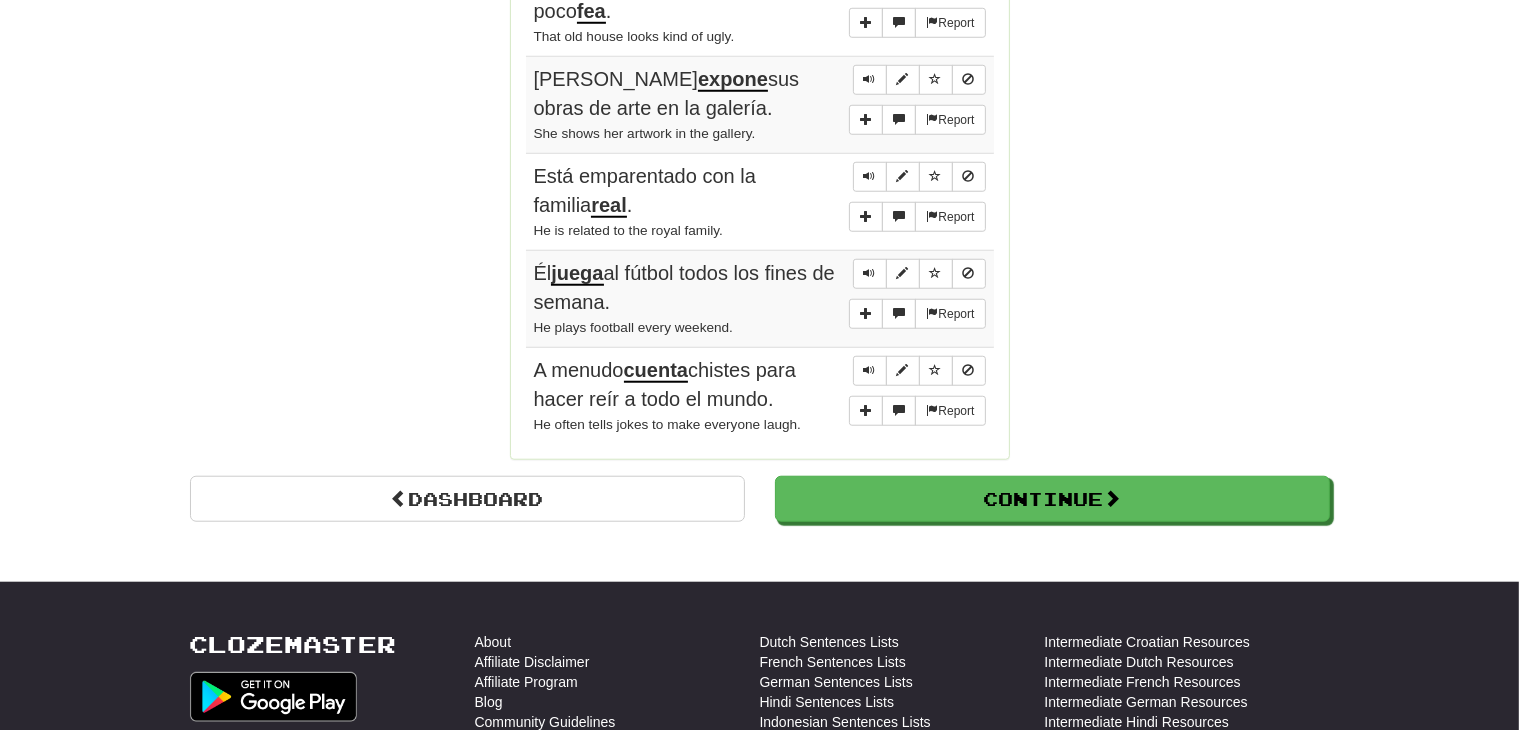 scroll, scrollTop: 1628, scrollLeft: 0, axis: vertical 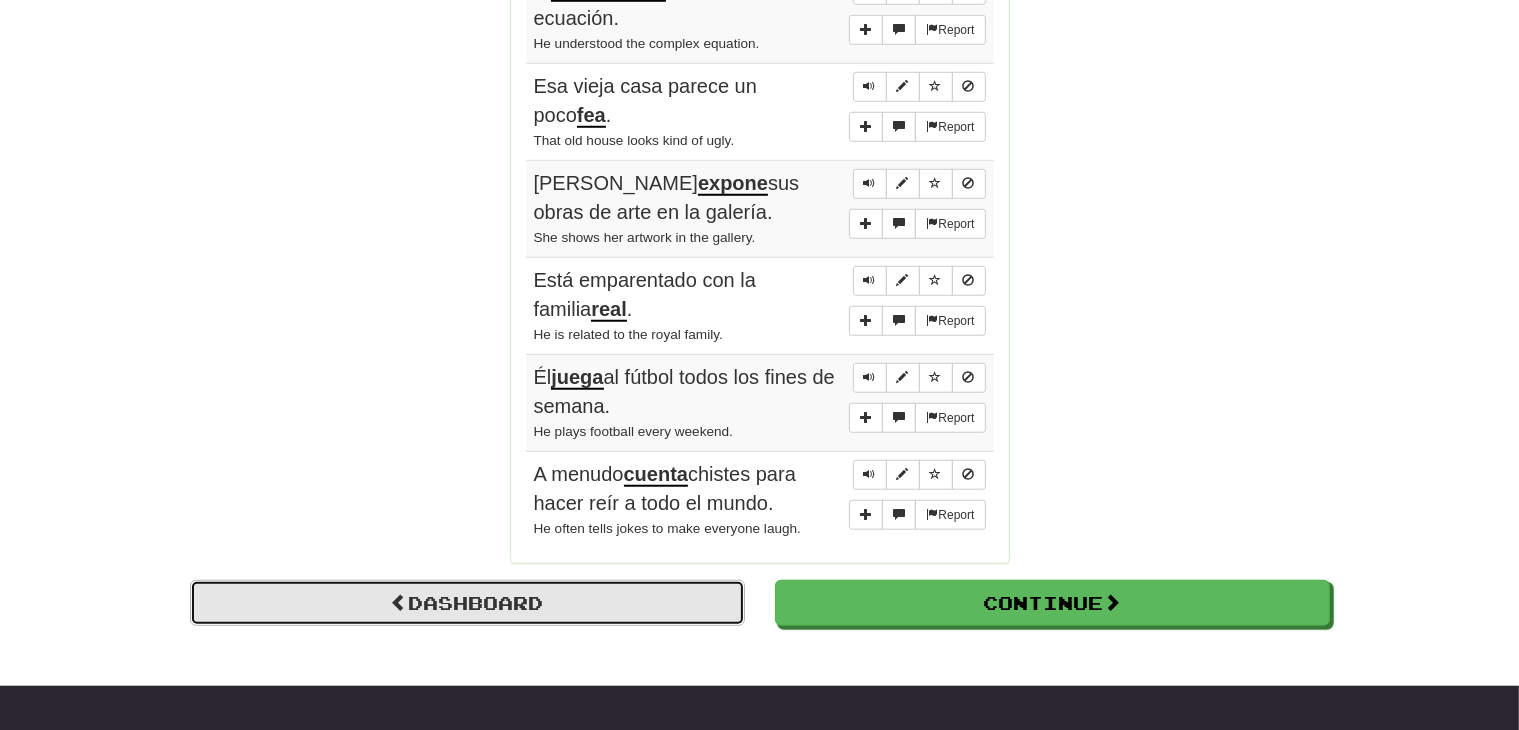 click on "Dashboard" at bounding box center (467, 603) 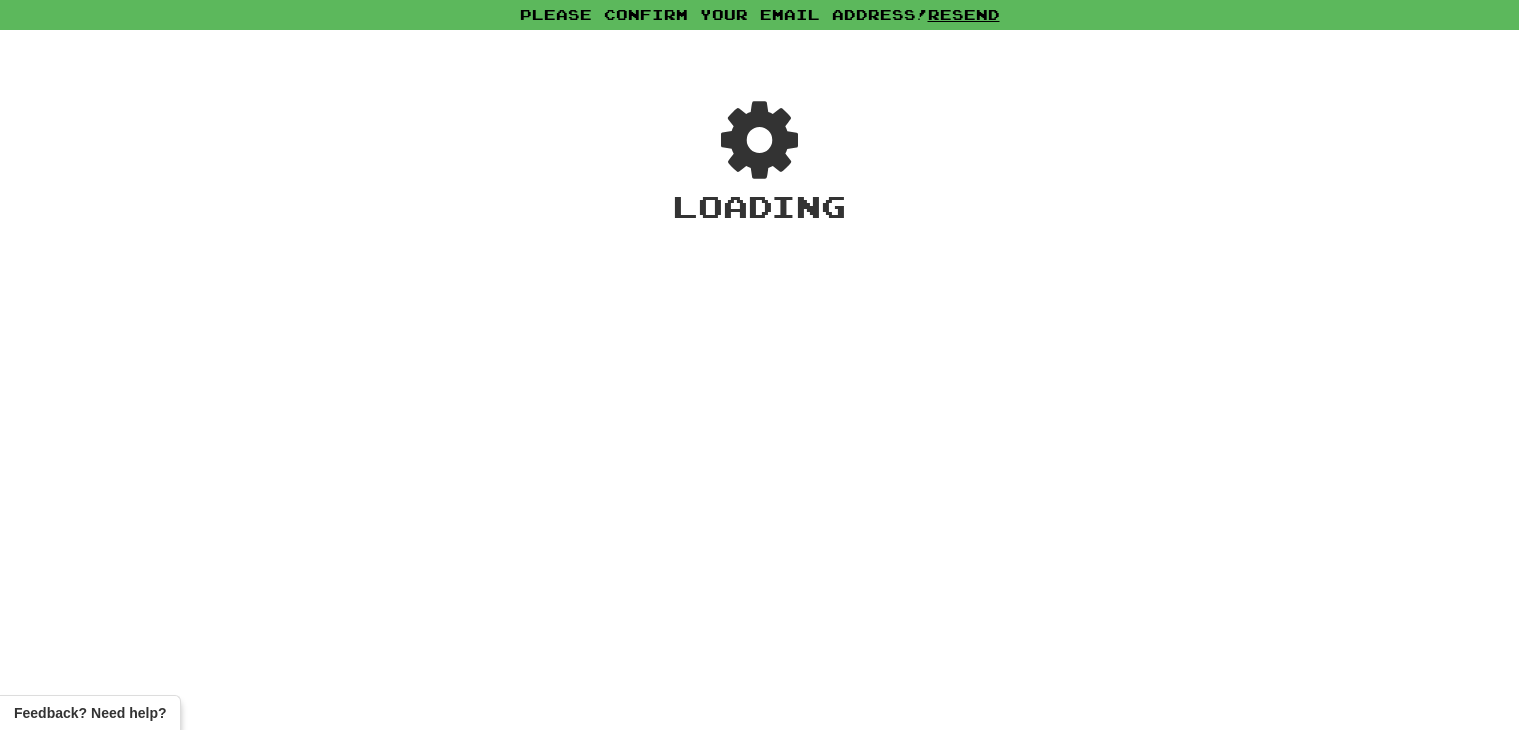 scroll, scrollTop: 0, scrollLeft: 0, axis: both 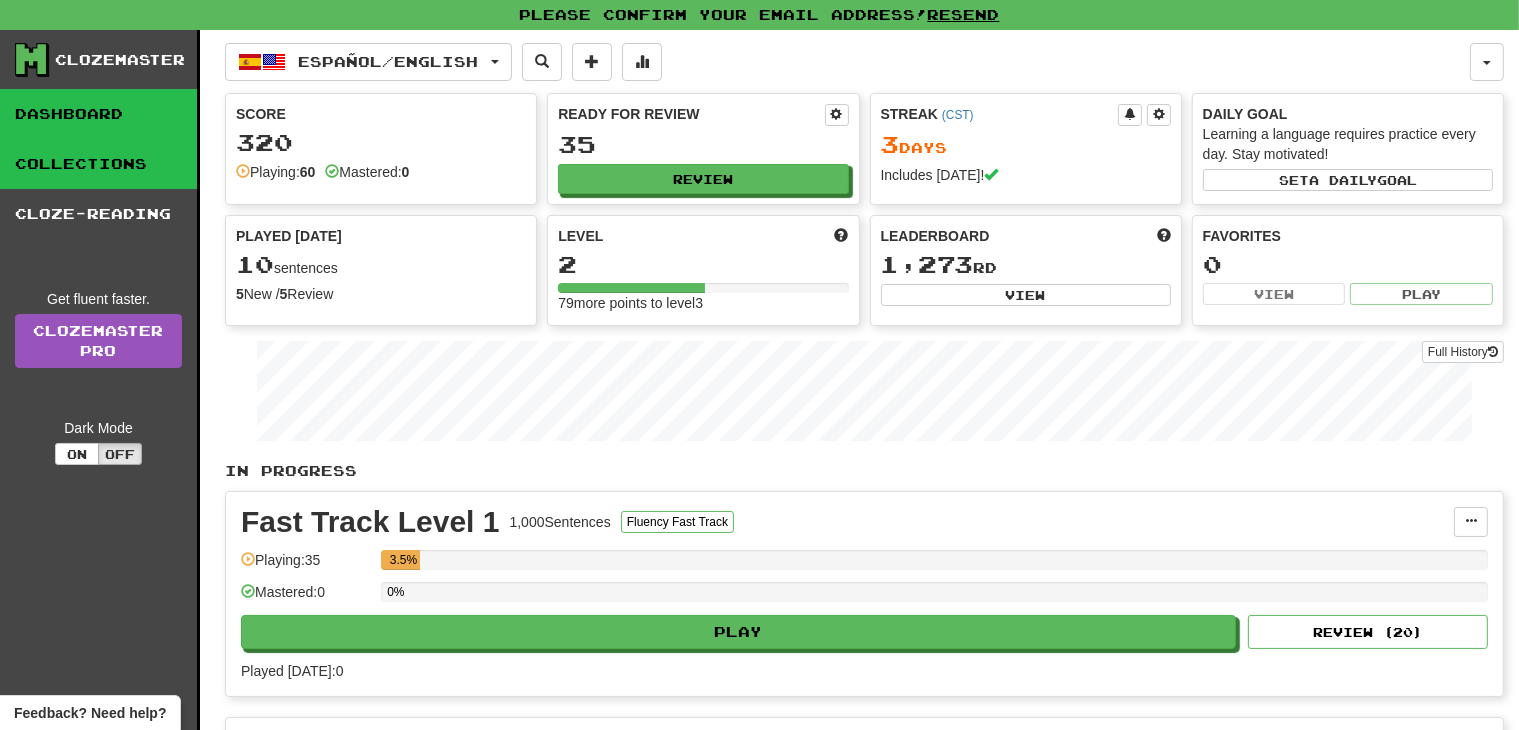 click on "Collections" at bounding box center (98, 164) 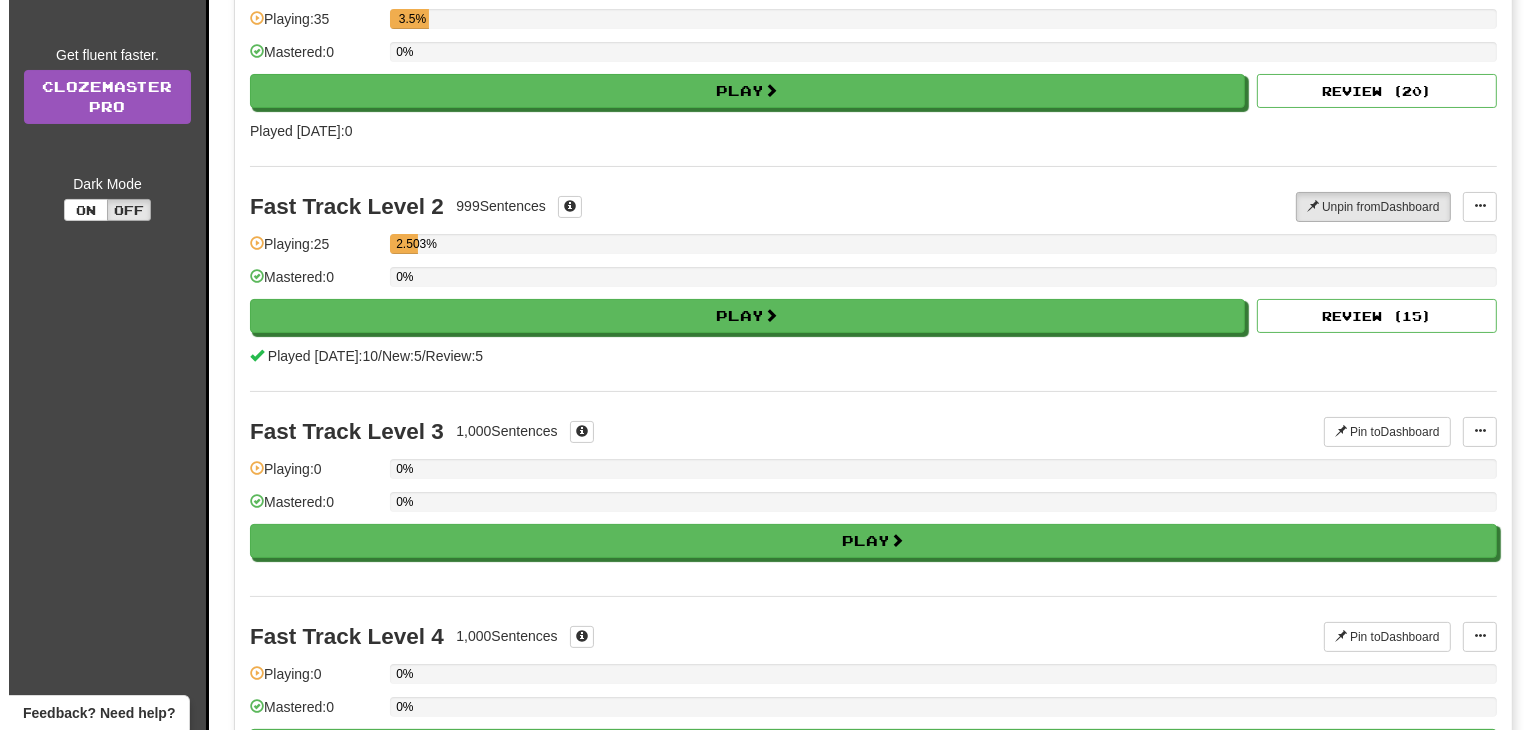 scroll, scrollTop: 252, scrollLeft: 0, axis: vertical 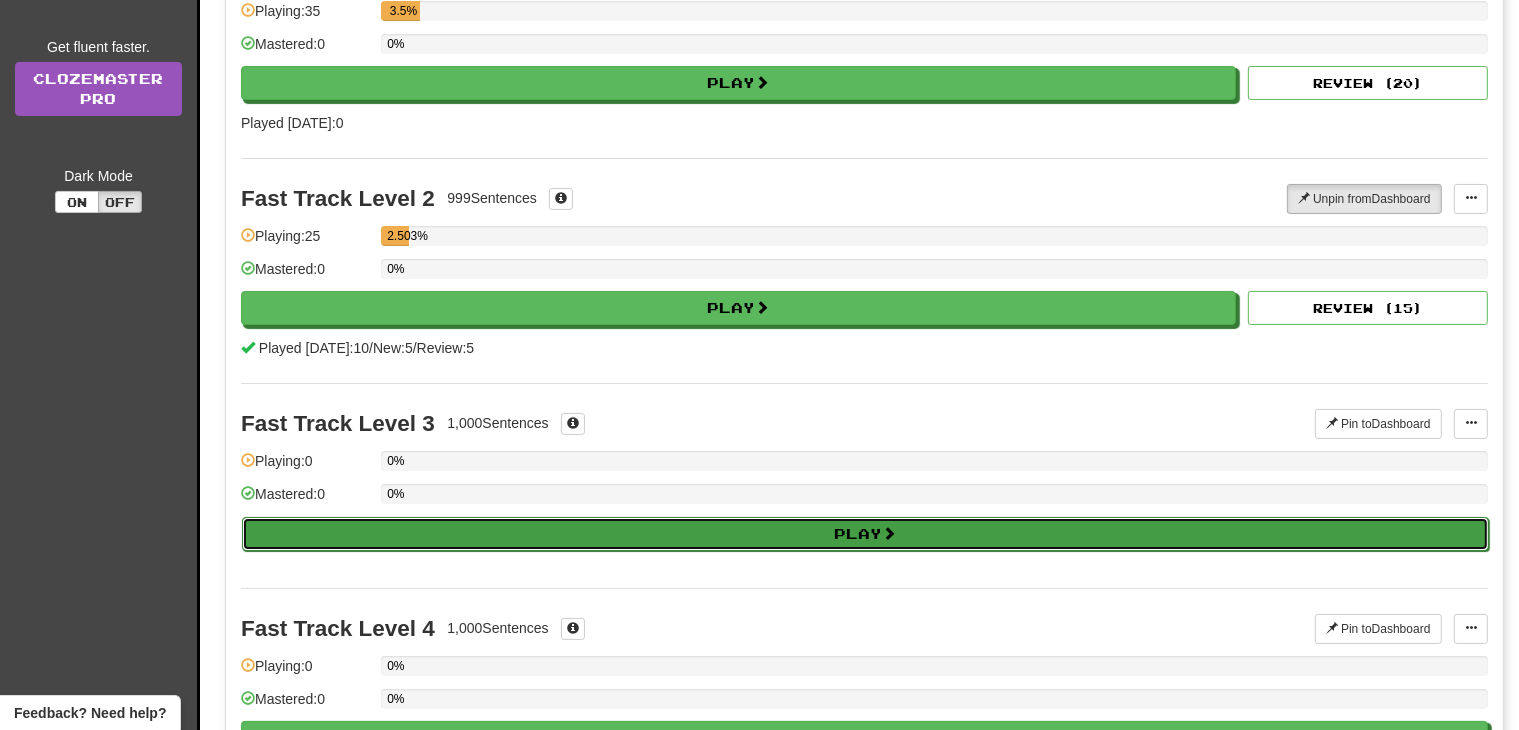 click on "Play" at bounding box center (865, 534) 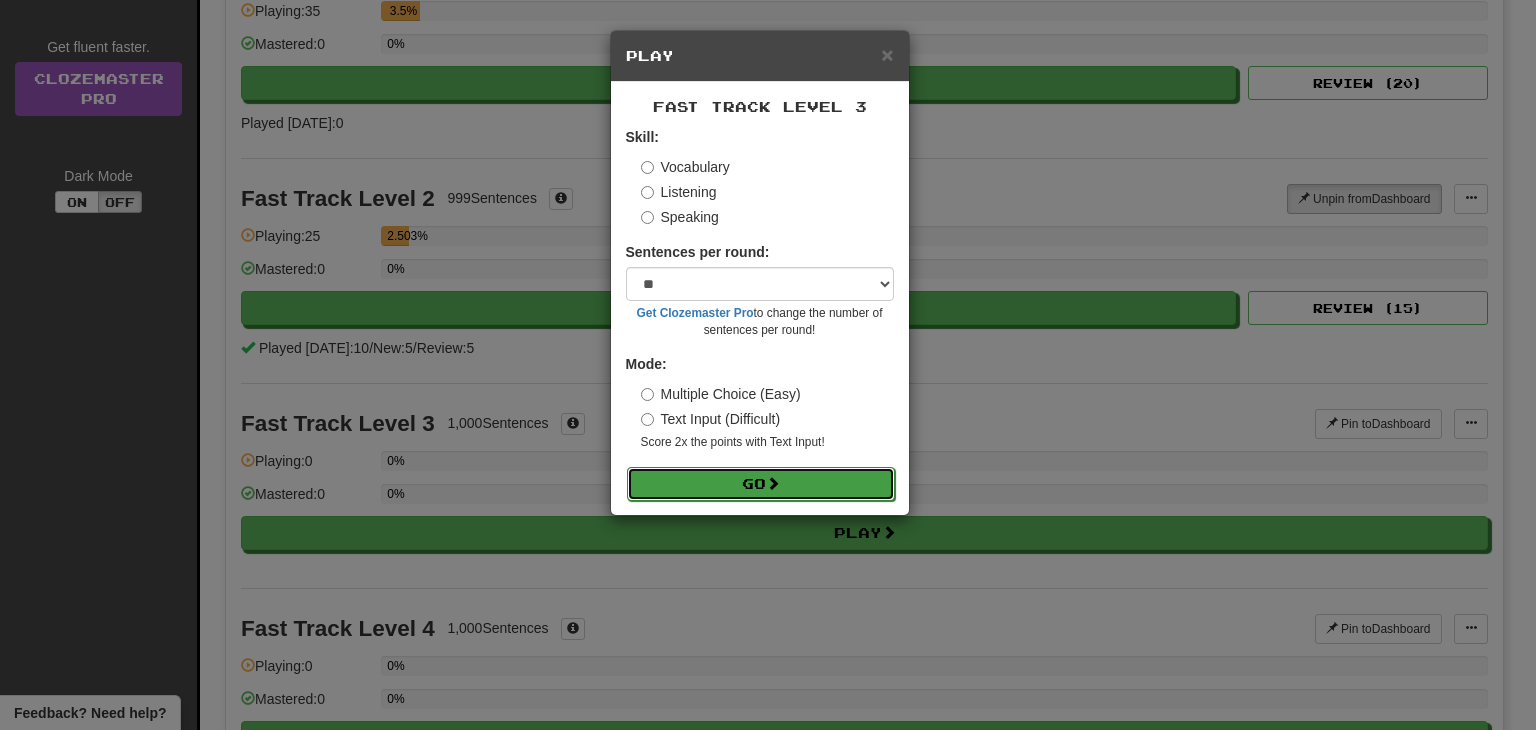 click on "Go" at bounding box center [761, 484] 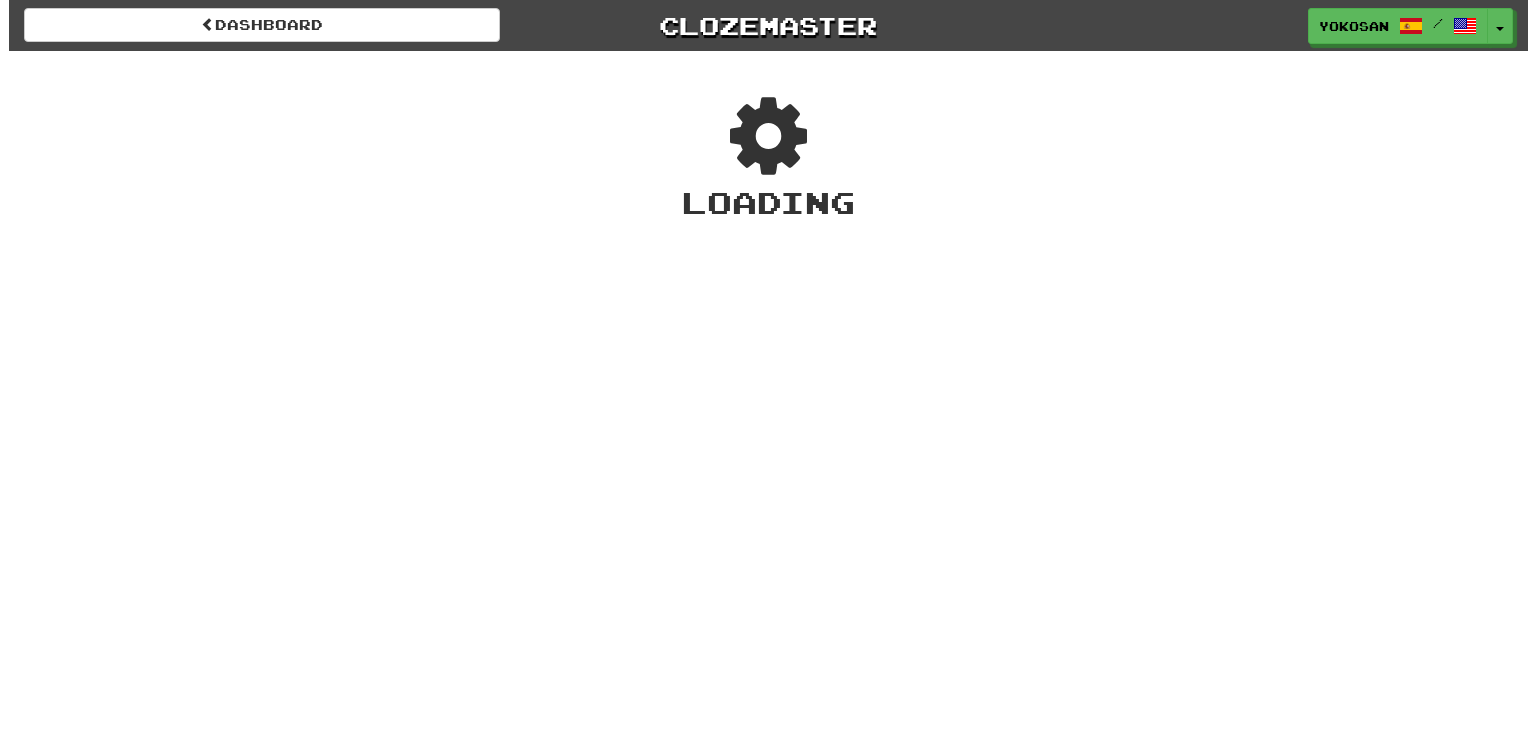 scroll, scrollTop: 0, scrollLeft: 0, axis: both 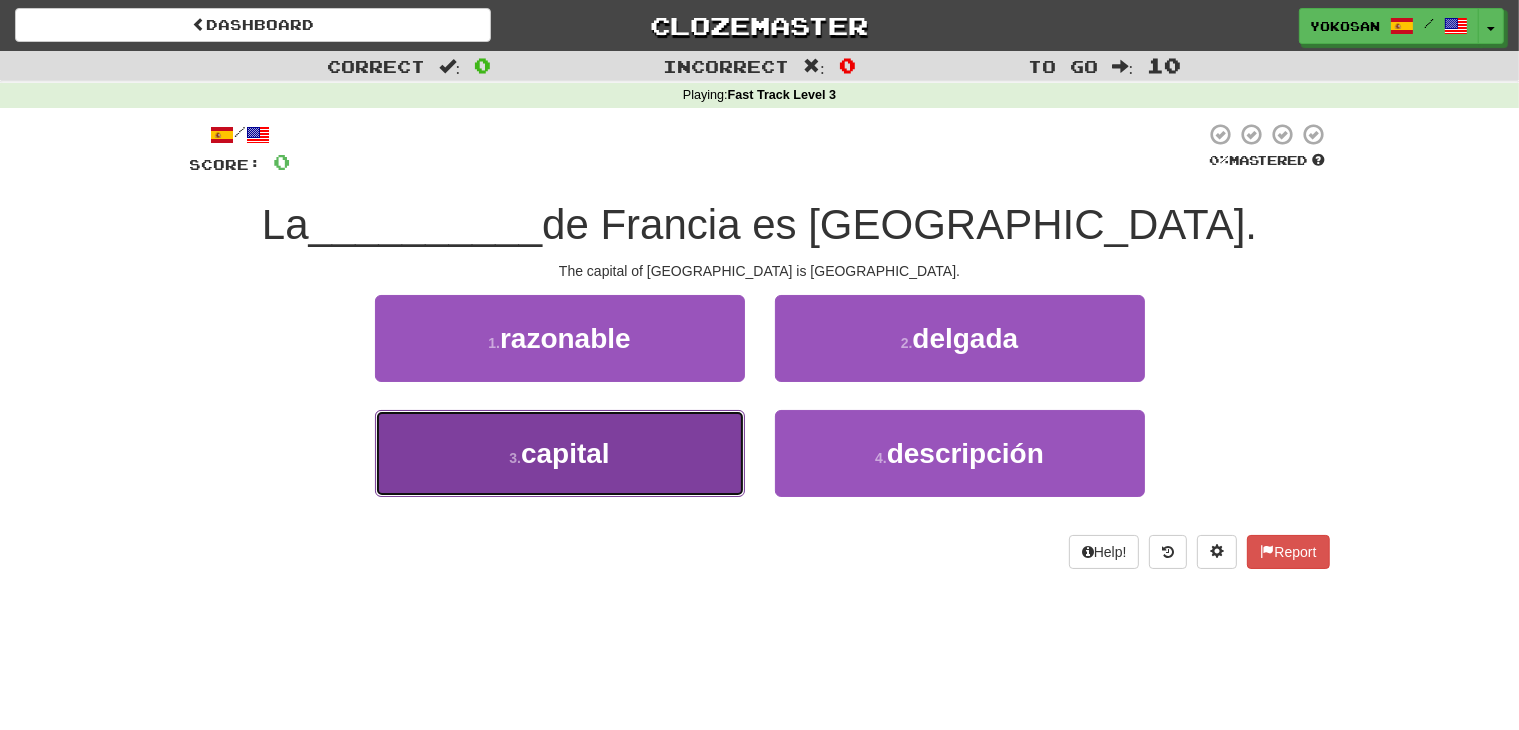 click on "3 .  capital" at bounding box center (560, 453) 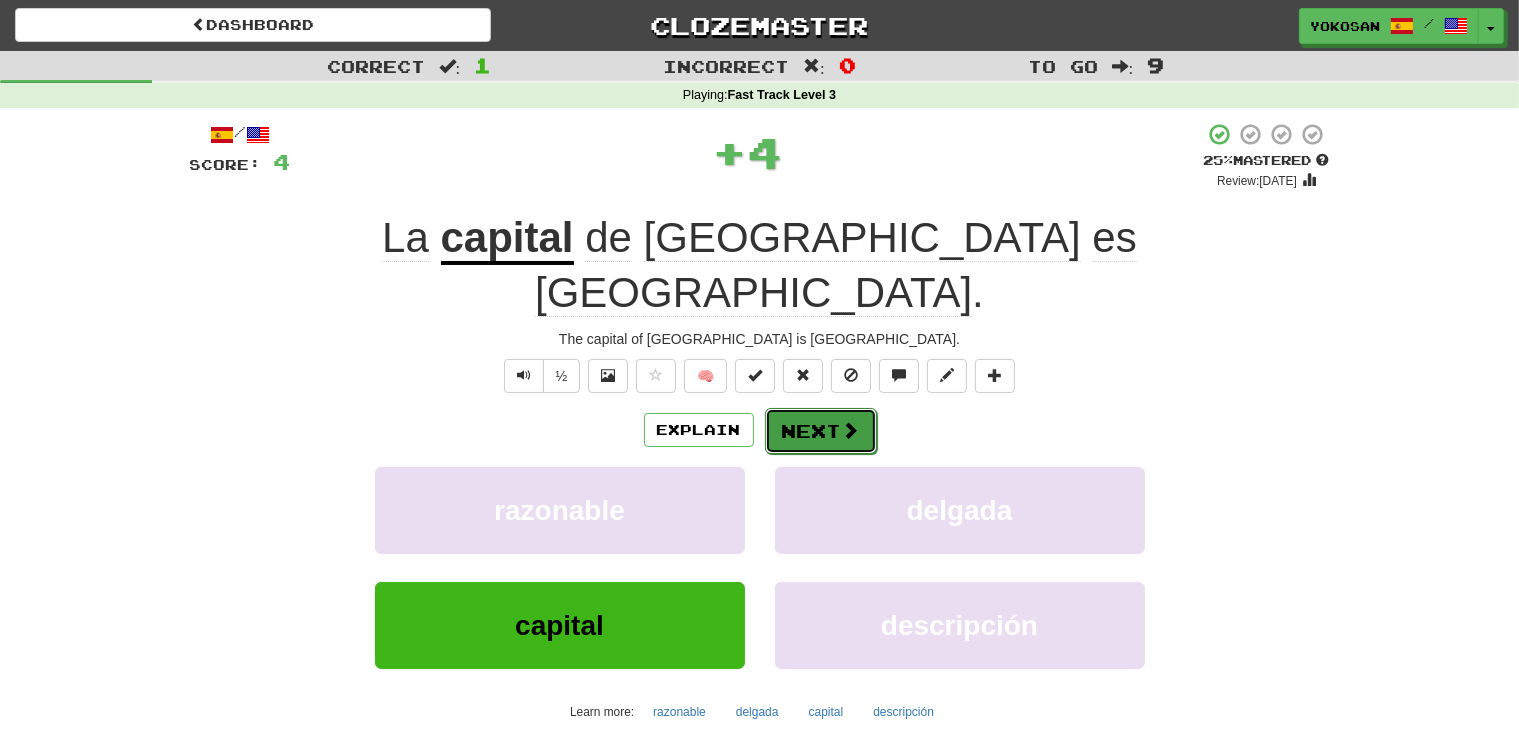 click on "Next" at bounding box center (821, 431) 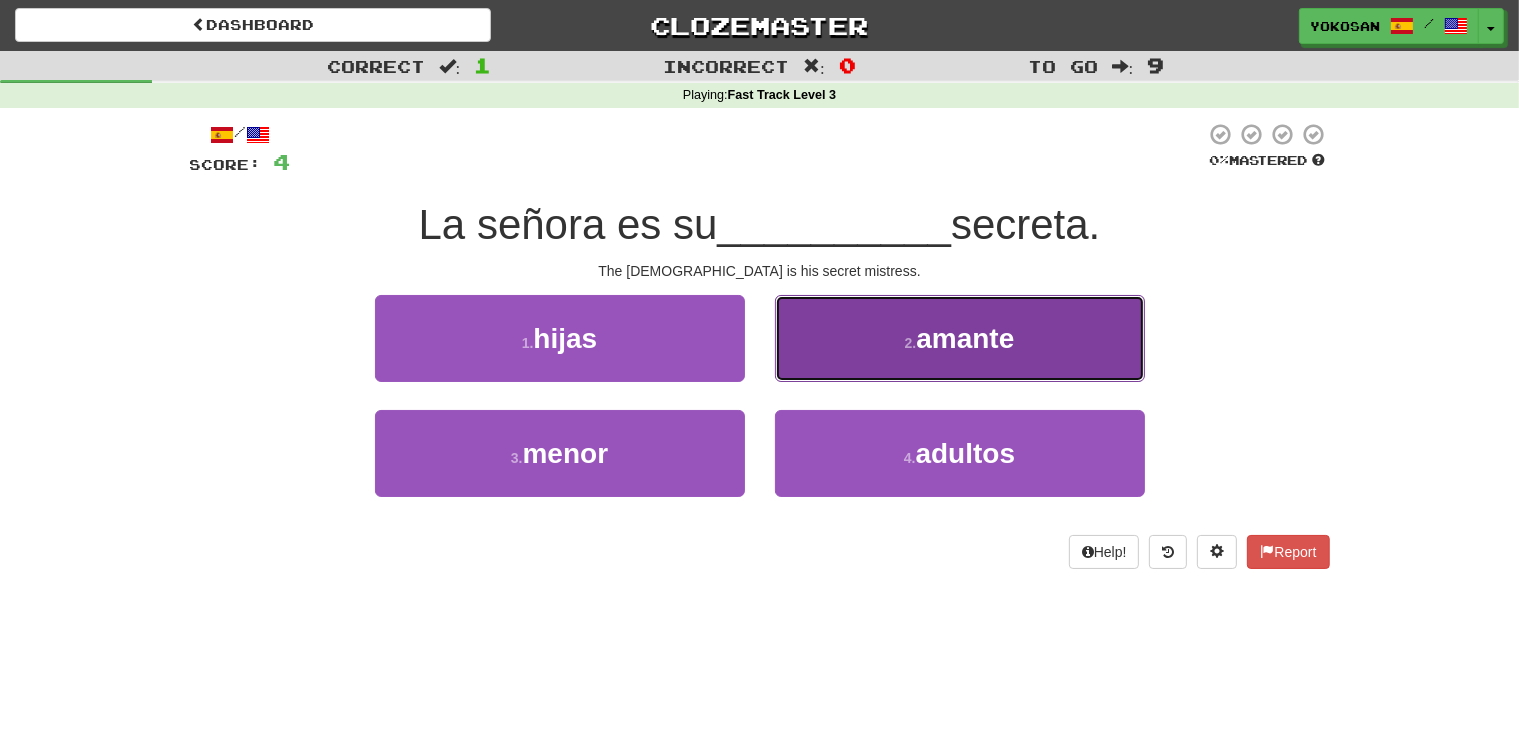 click on "amante" at bounding box center (965, 338) 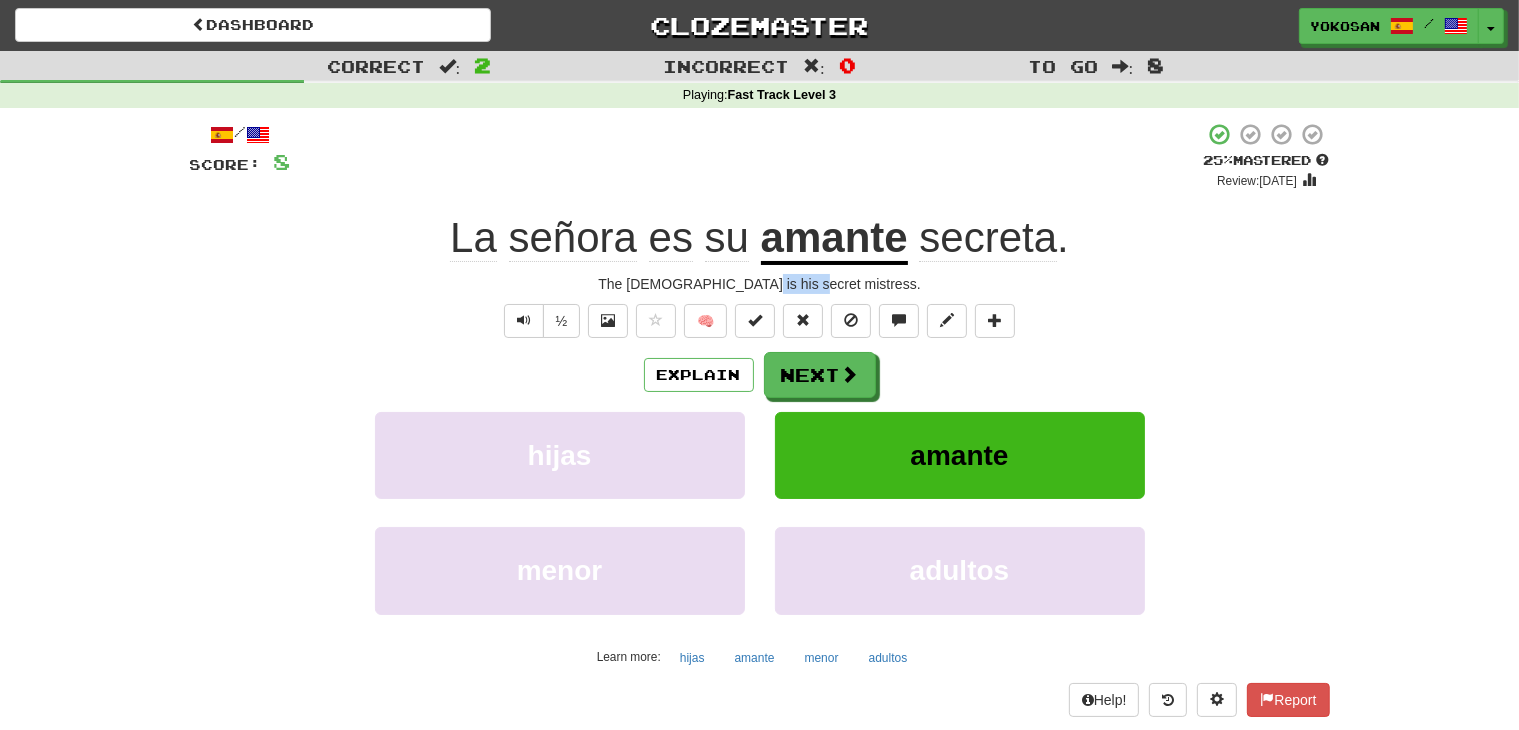 drag, startPoint x: 794, startPoint y: 286, endPoint x: 852, endPoint y: 286, distance: 58 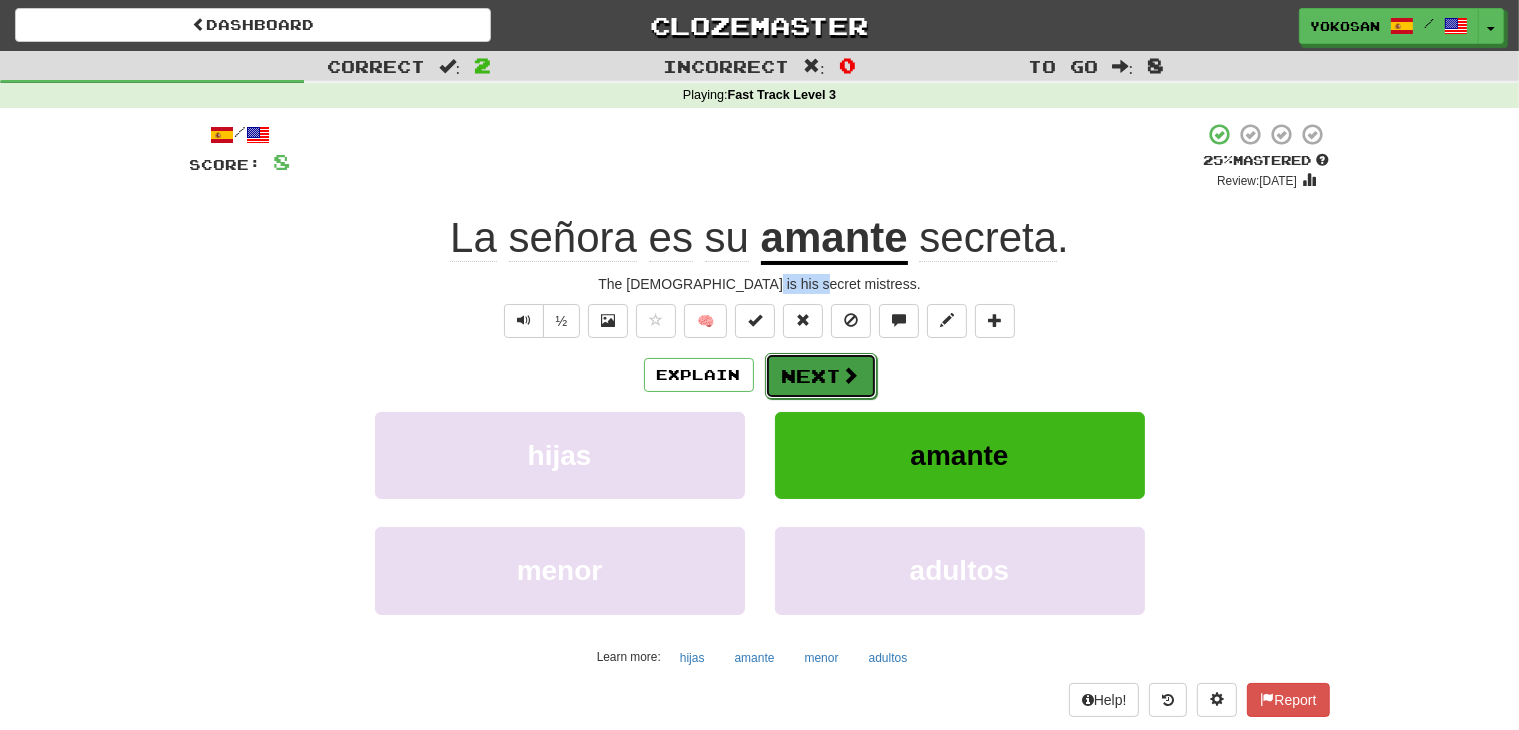 click on "Next" at bounding box center (821, 376) 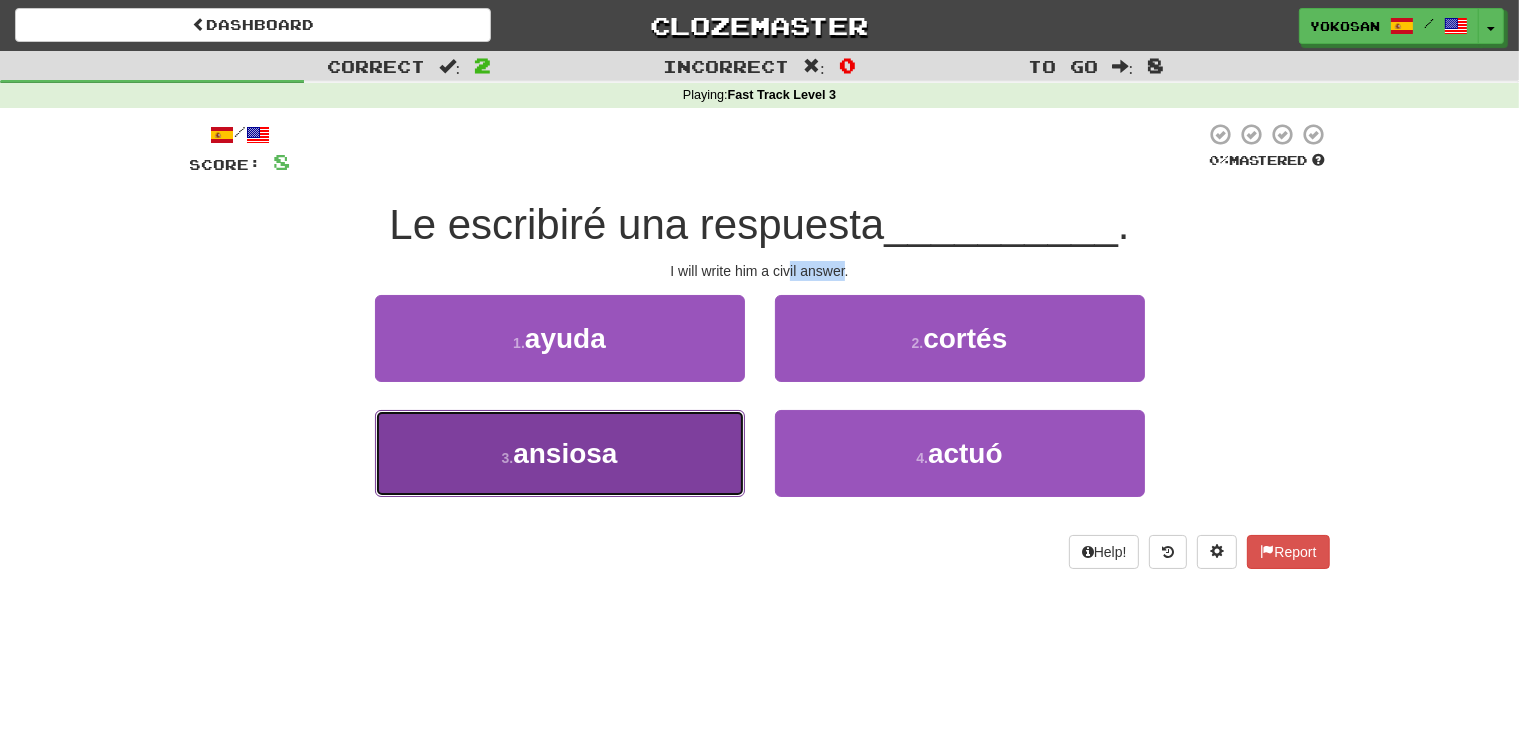 click on "3 .  ansiosa" at bounding box center [560, 453] 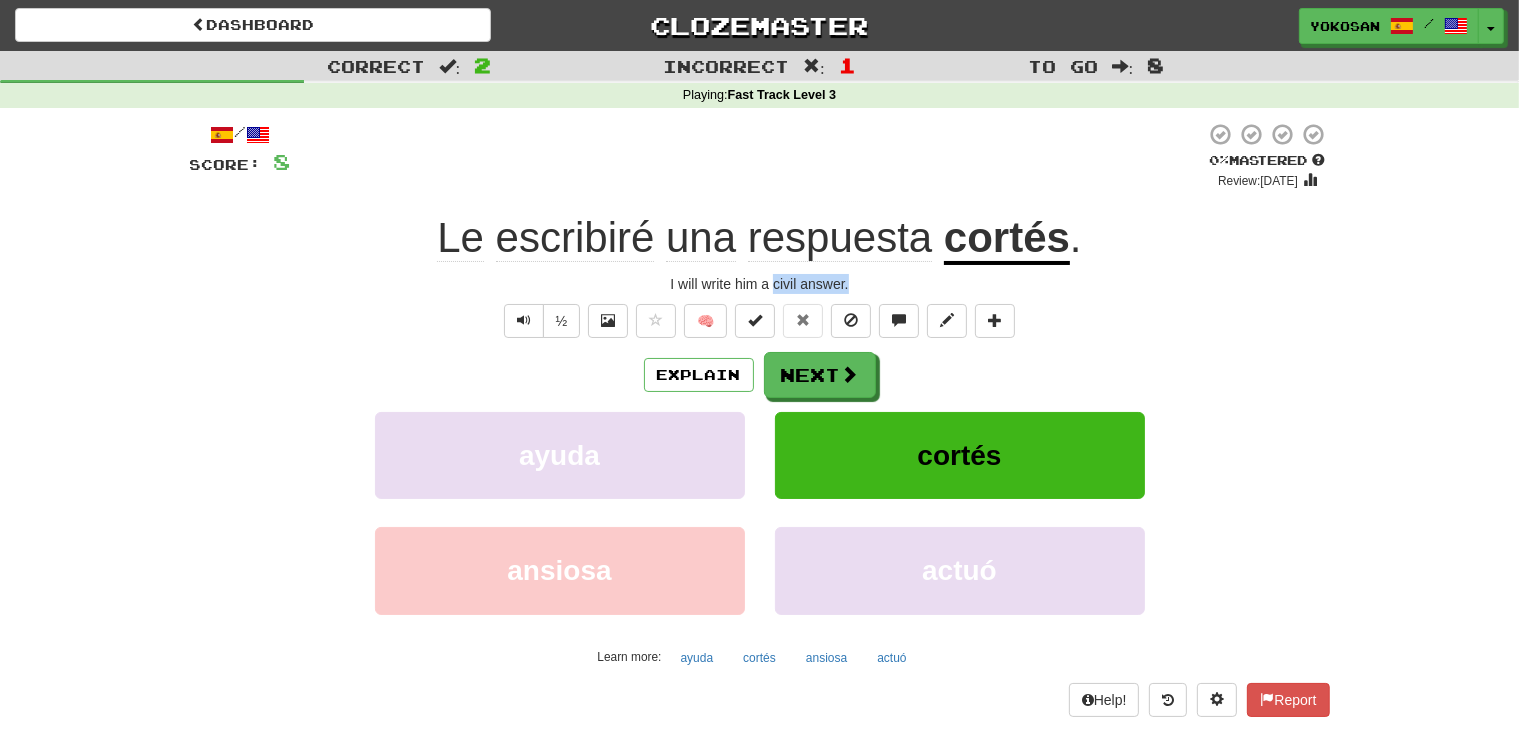 drag, startPoint x: 775, startPoint y: 277, endPoint x: 852, endPoint y: 275, distance: 77.02597 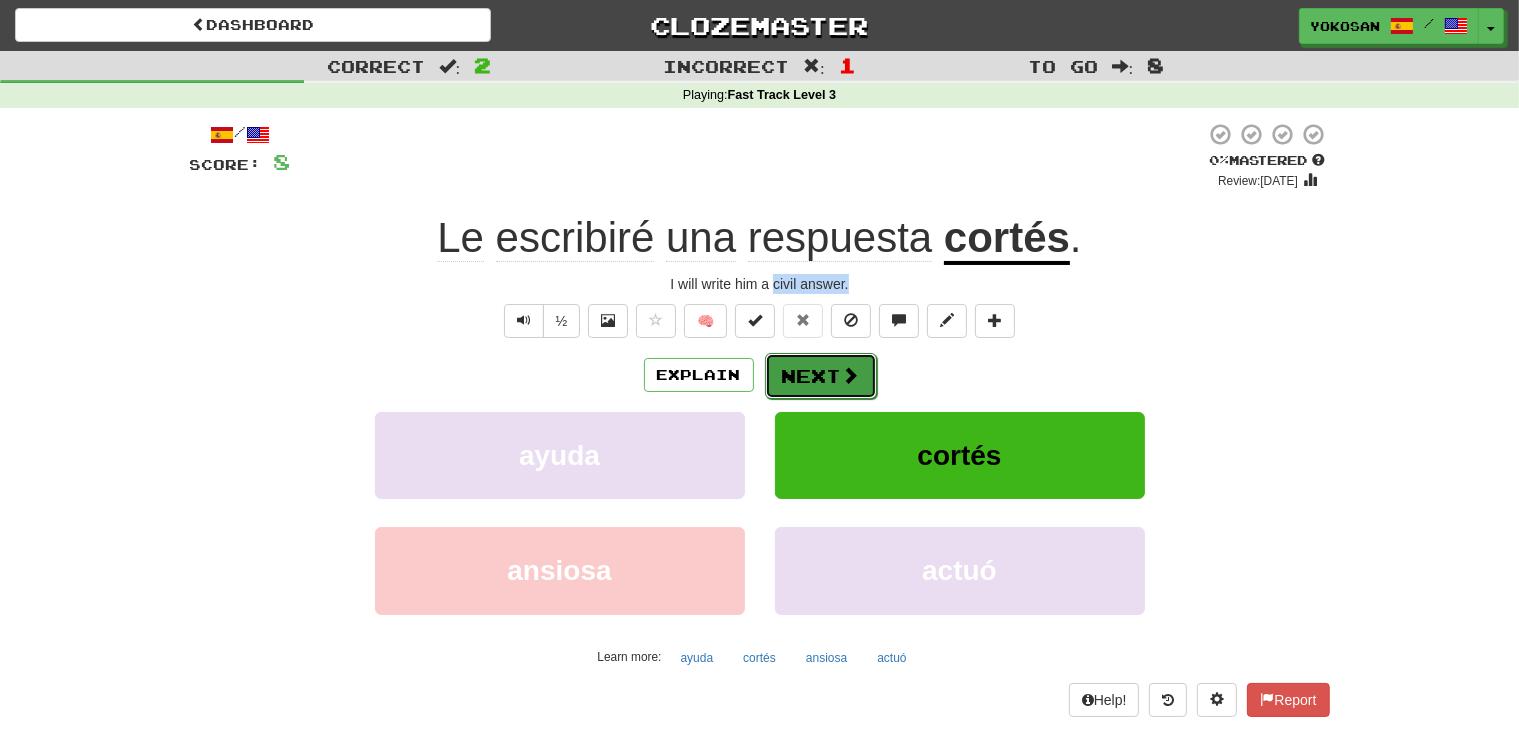 click at bounding box center [851, 375] 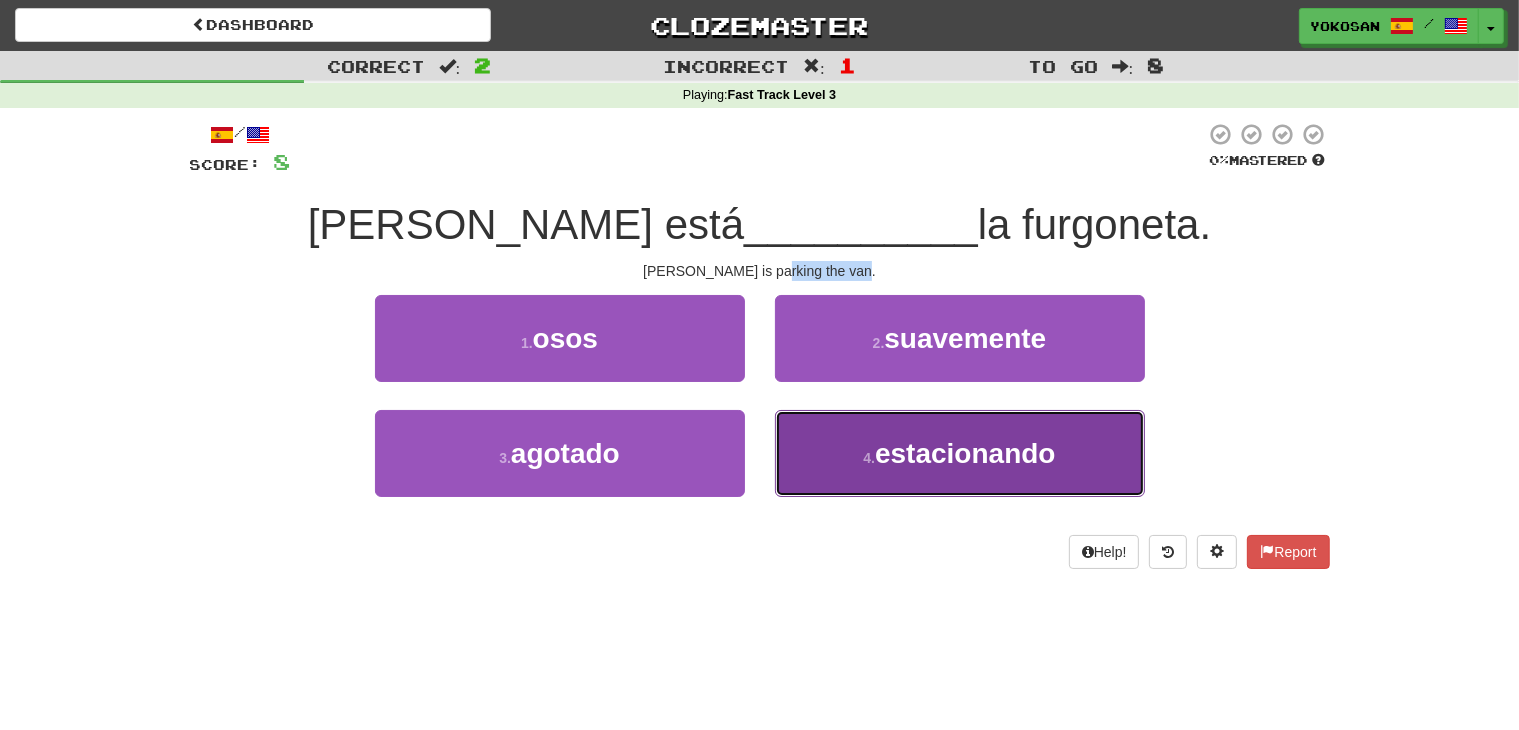 click on "estacionando" at bounding box center (965, 453) 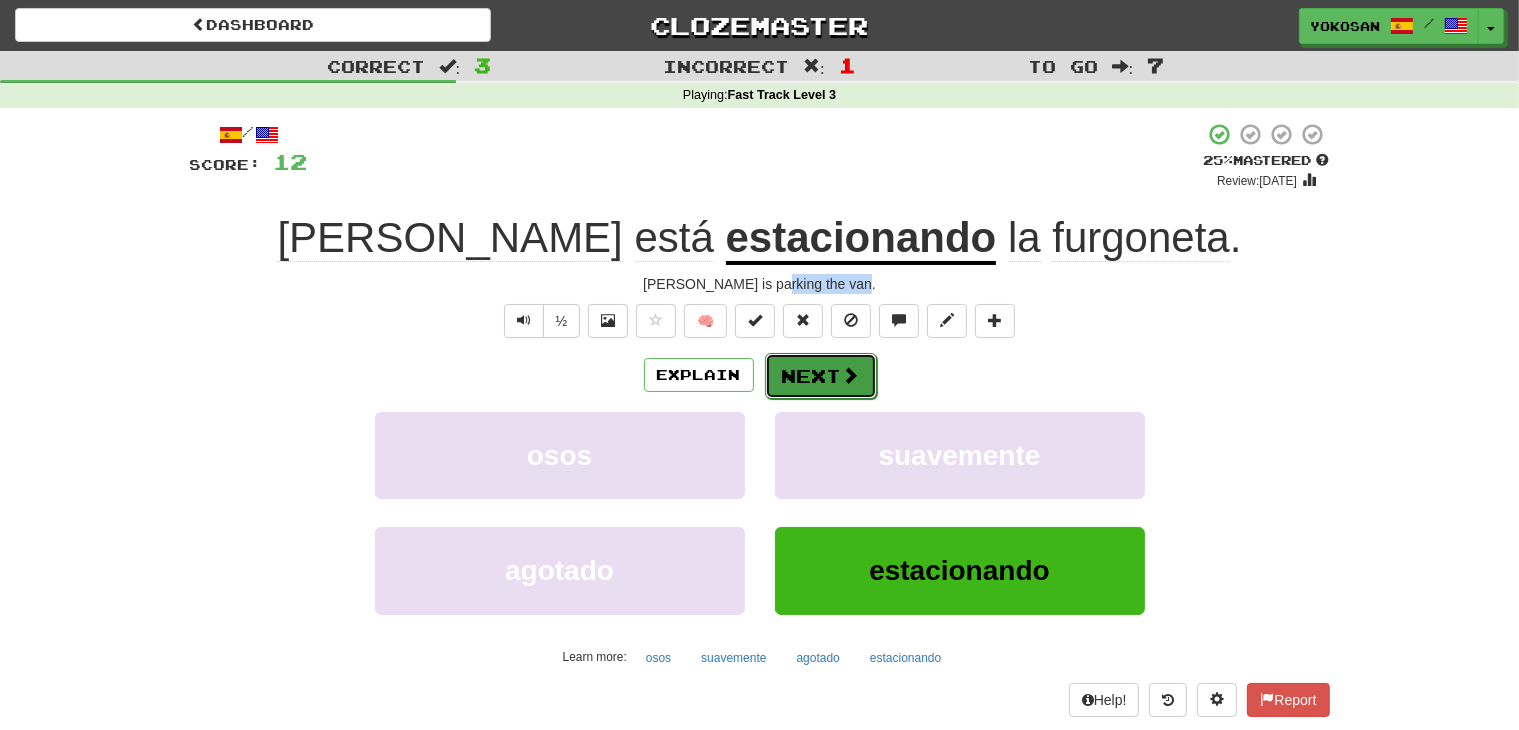 click on "Next" at bounding box center [821, 376] 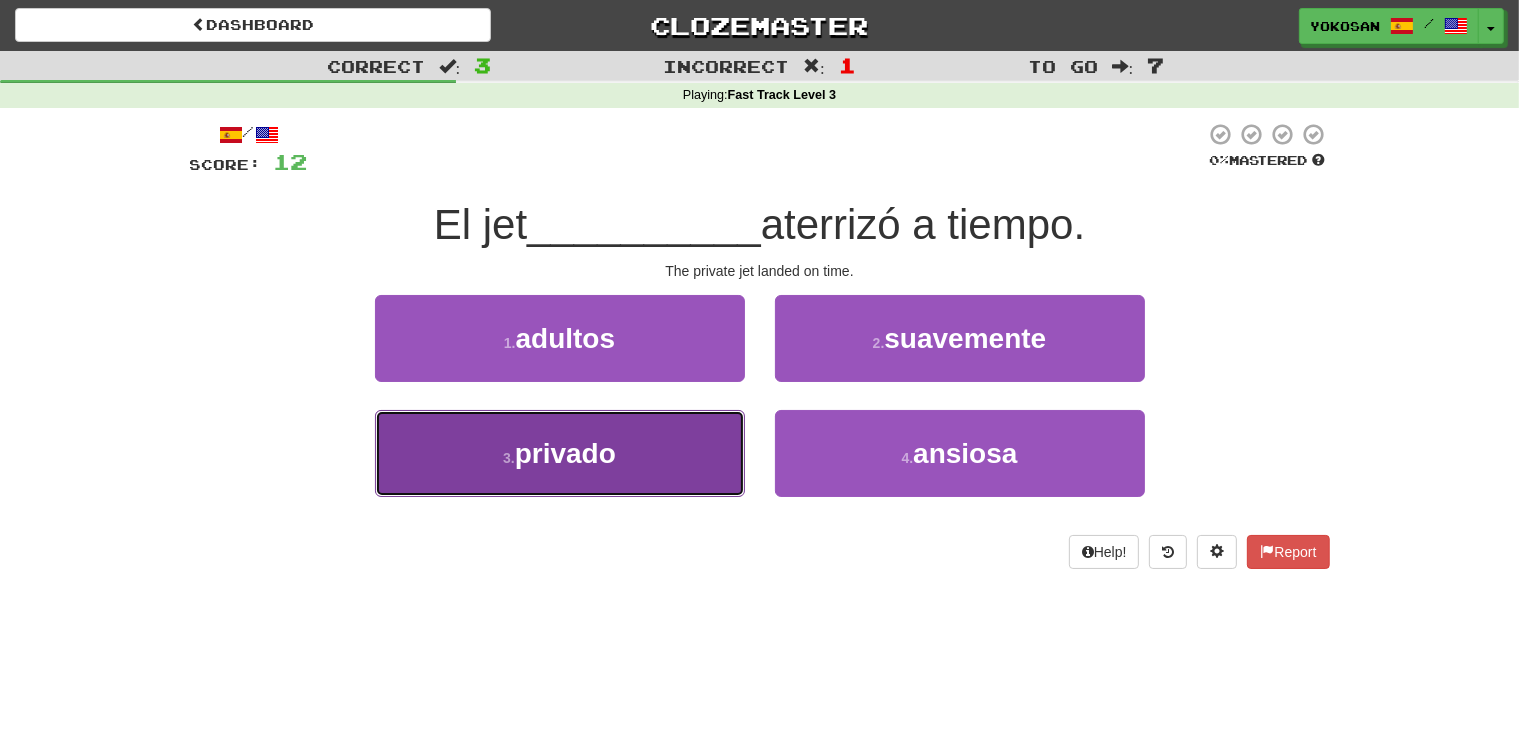 click on "3 .  privado" at bounding box center (560, 453) 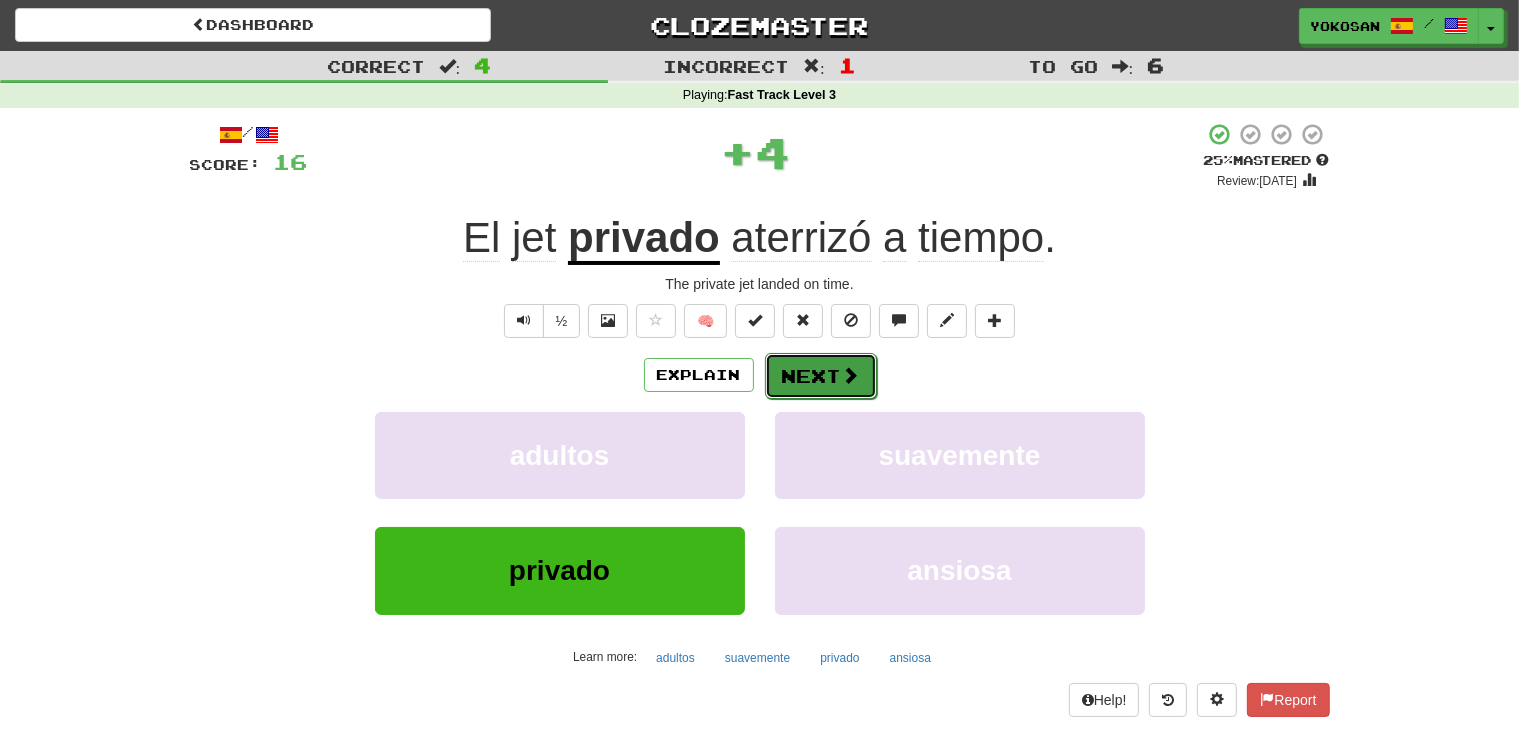click on "Next" at bounding box center [821, 376] 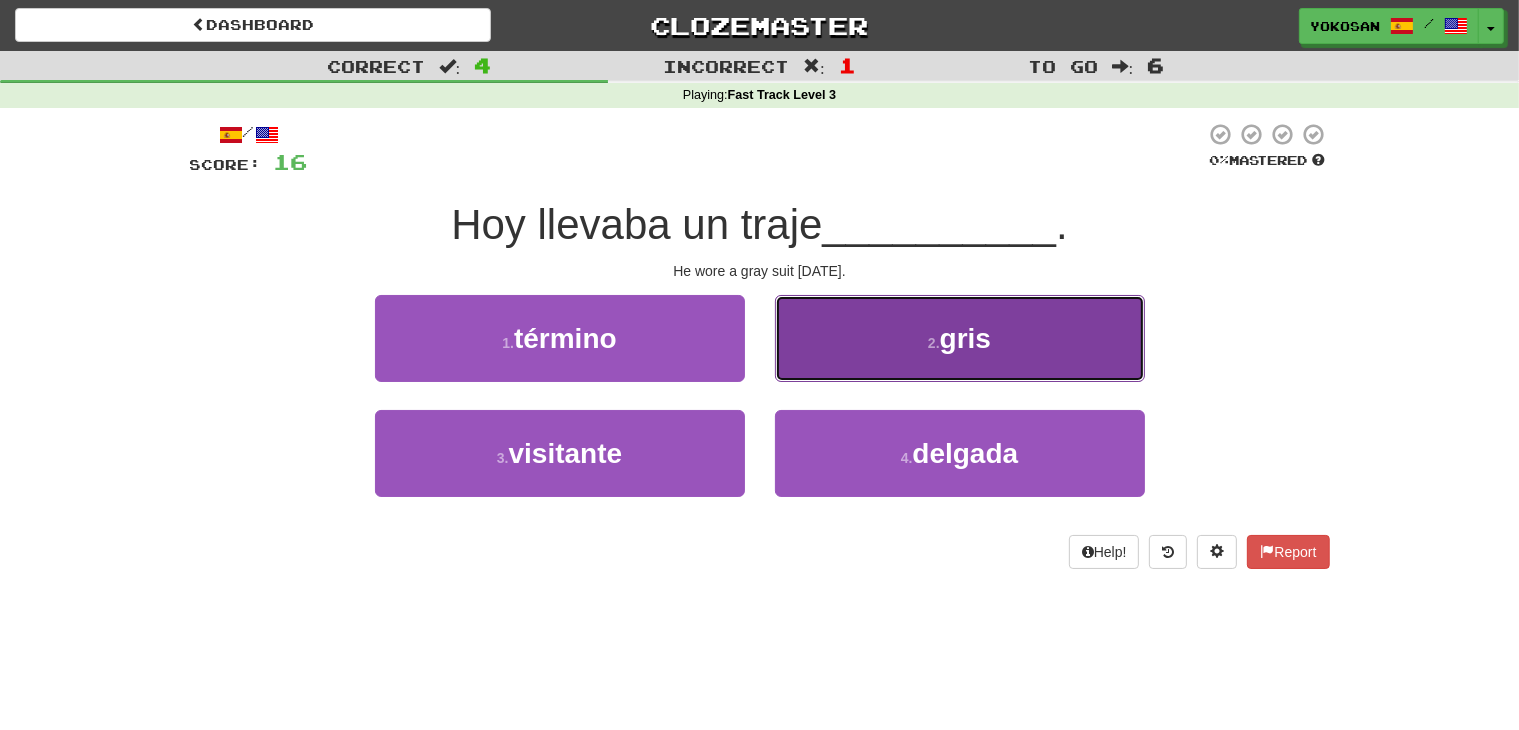 click on "2 .  gris" at bounding box center [960, 338] 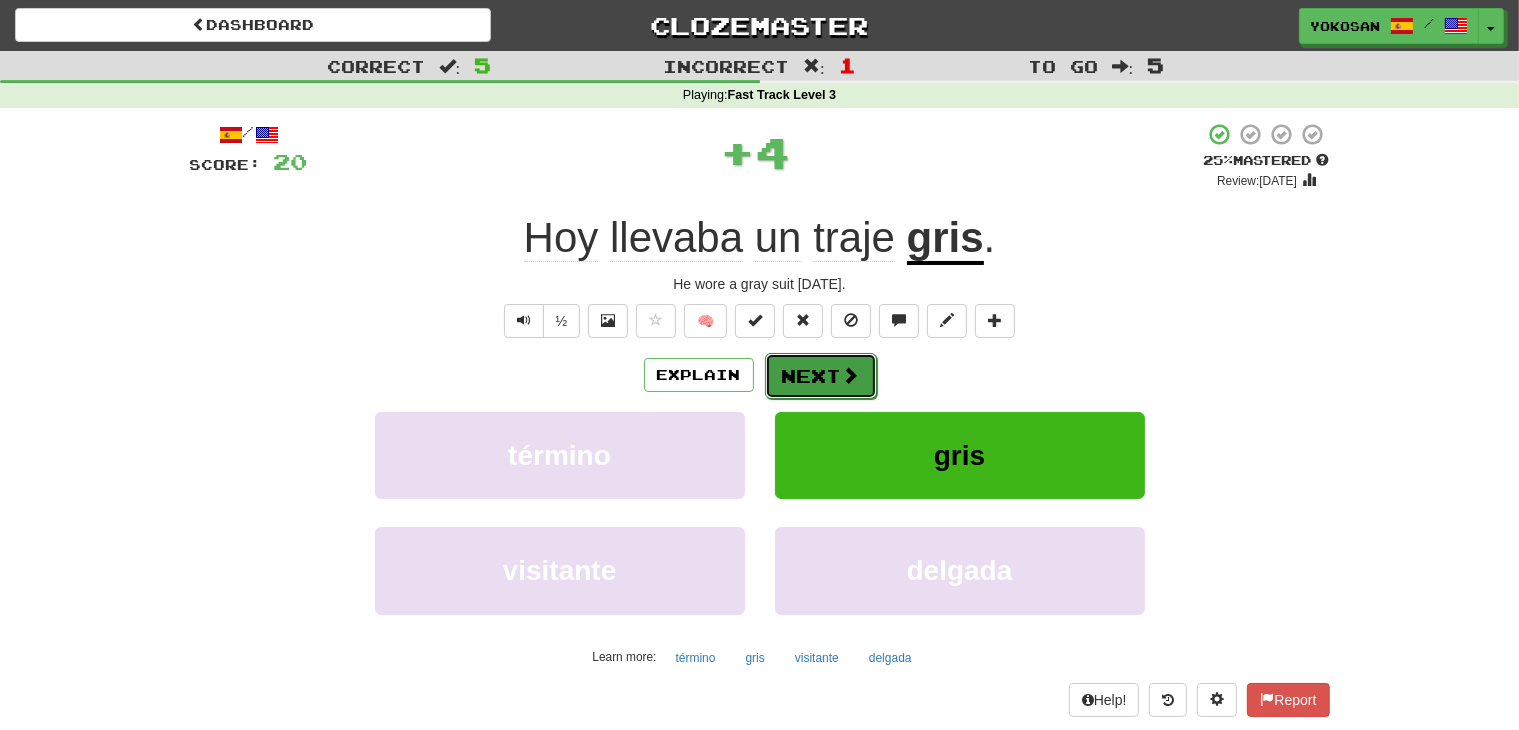 click on "Next" at bounding box center [821, 376] 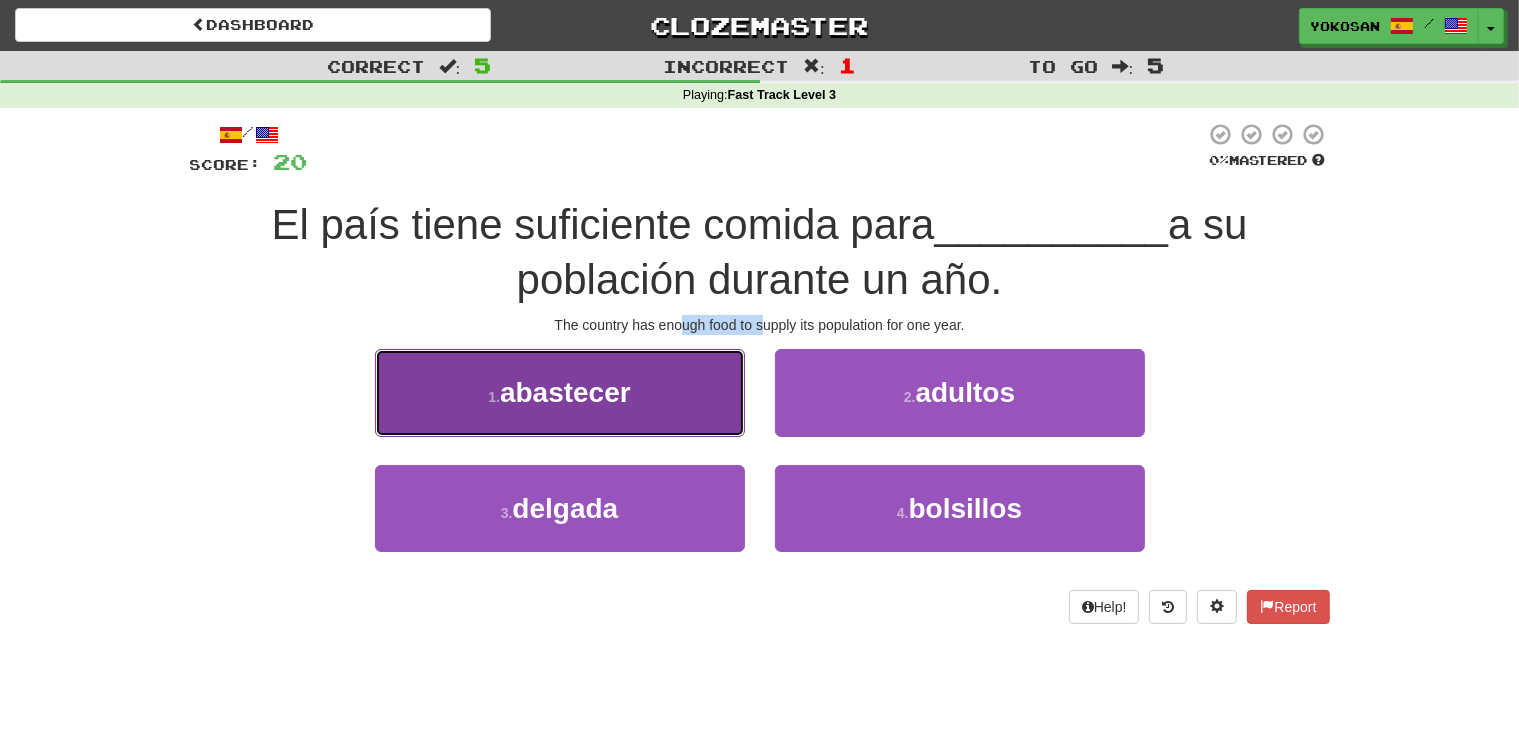 click on "1 .  abastecer" at bounding box center [560, 392] 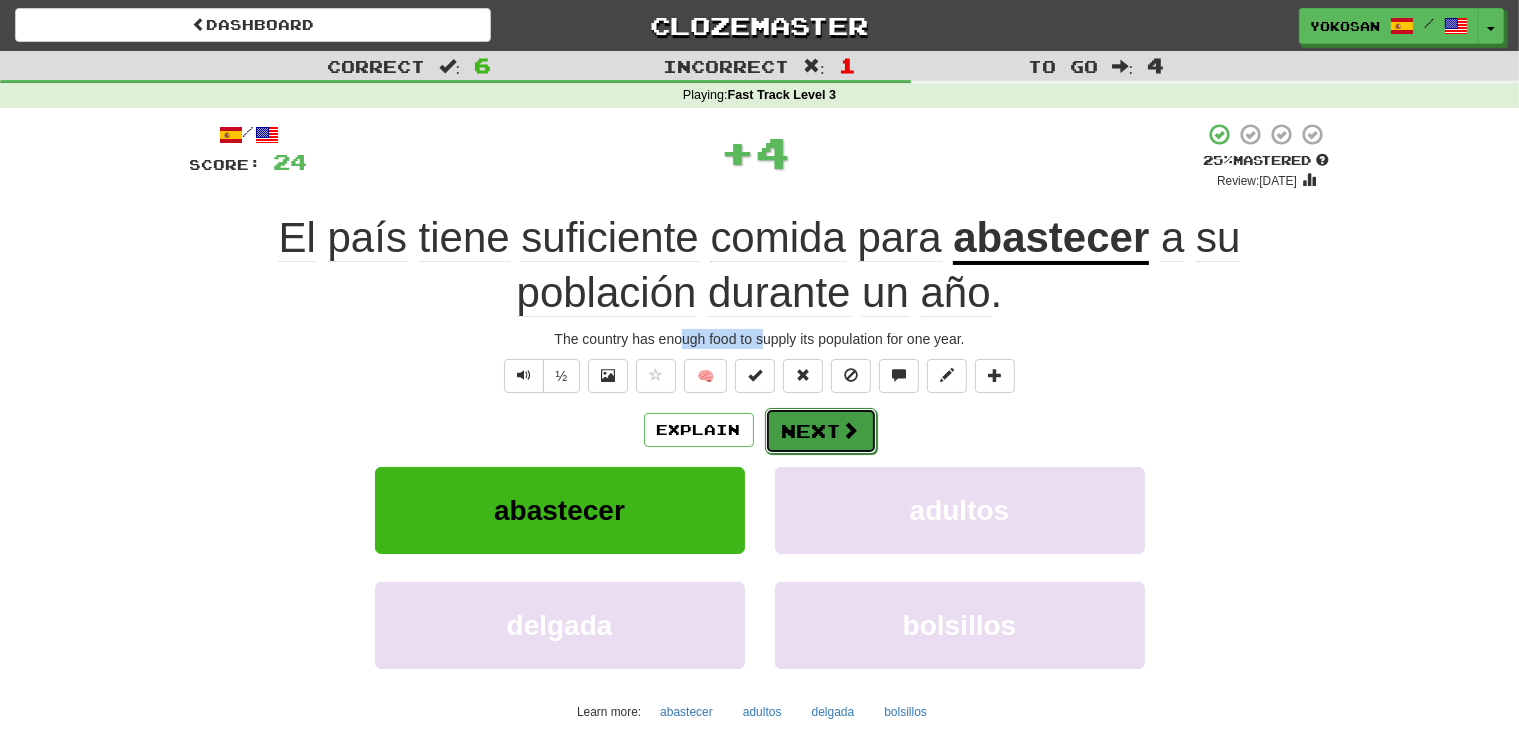 click on "Next" at bounding box center (821, 431) 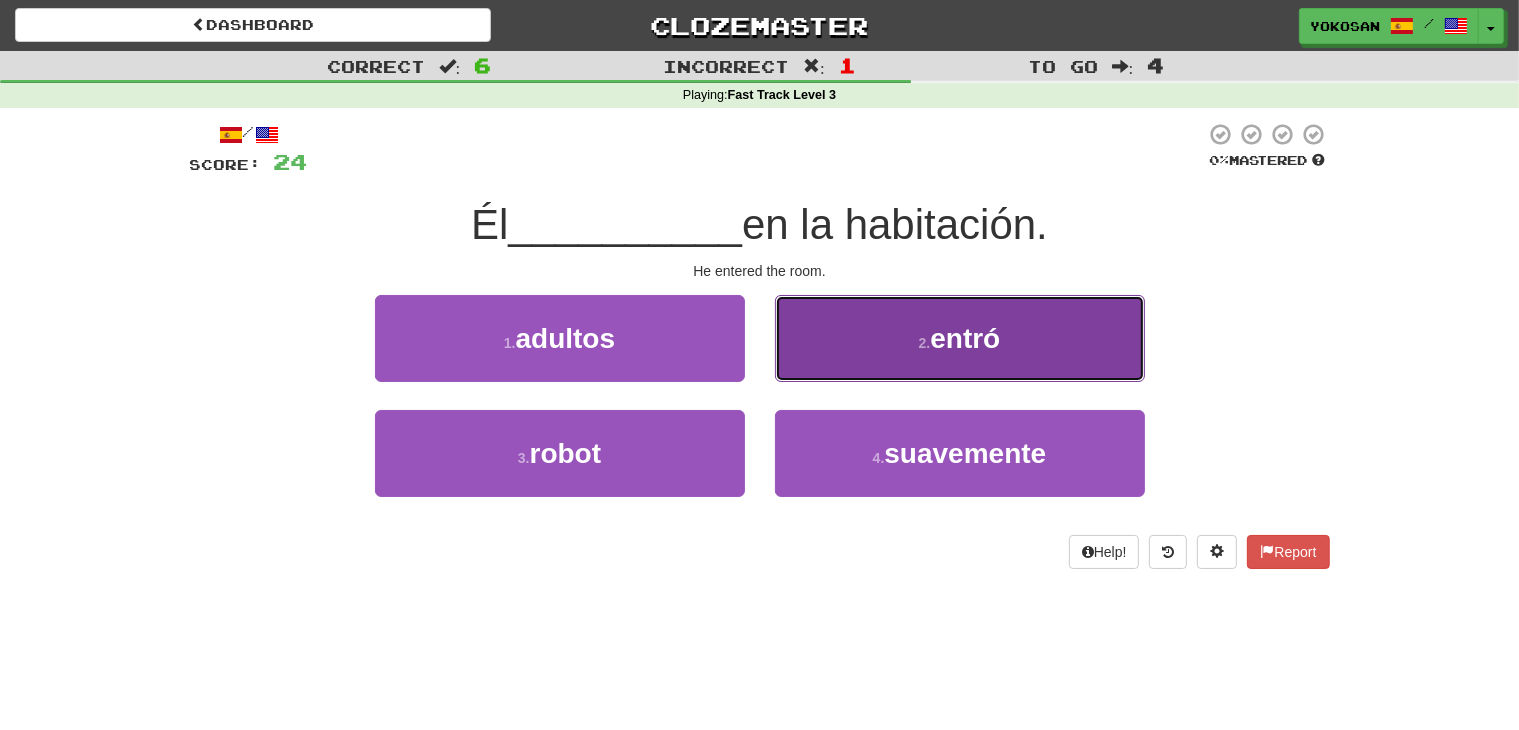 click on "2 .  entró" at bounding box center [960, 338] 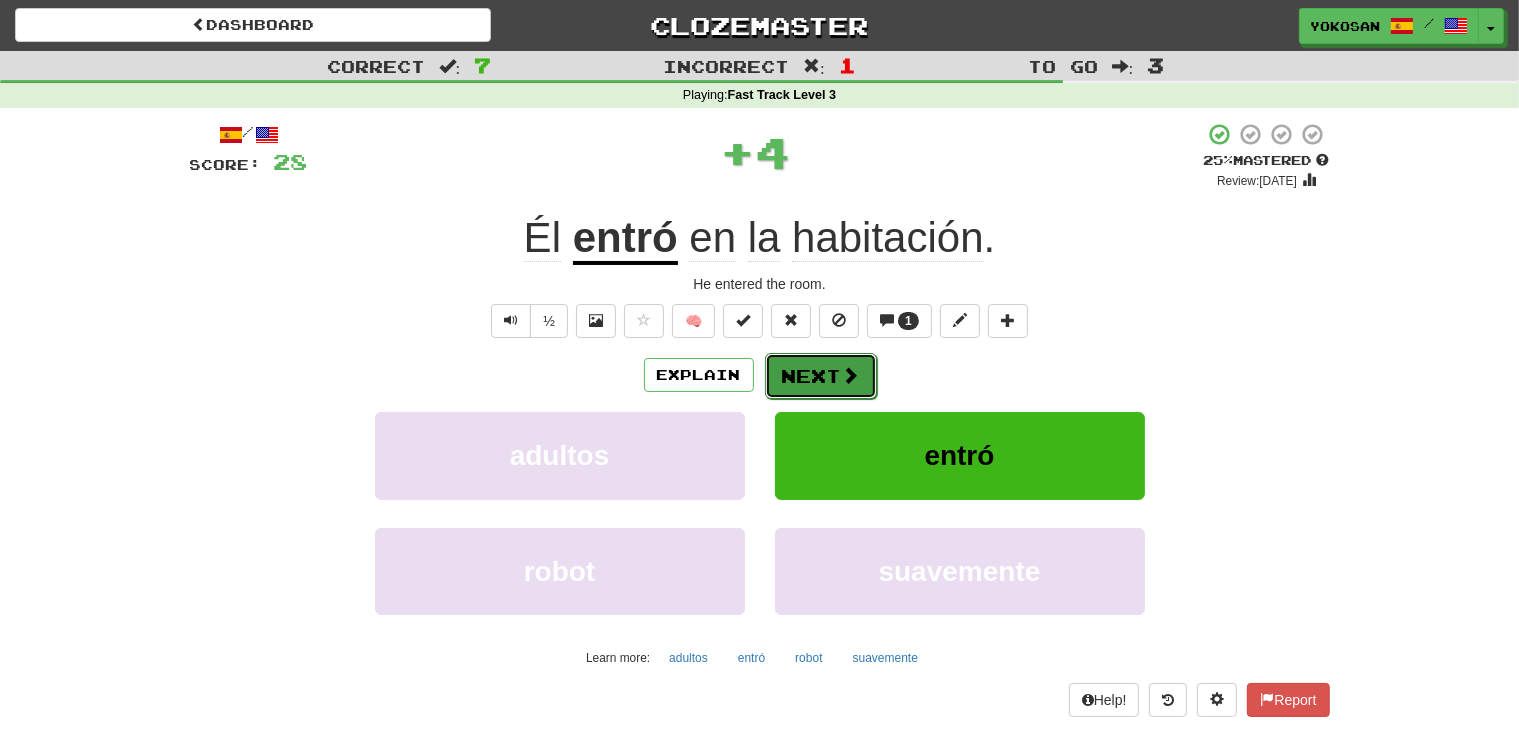 click at bounding box center (851, 375) 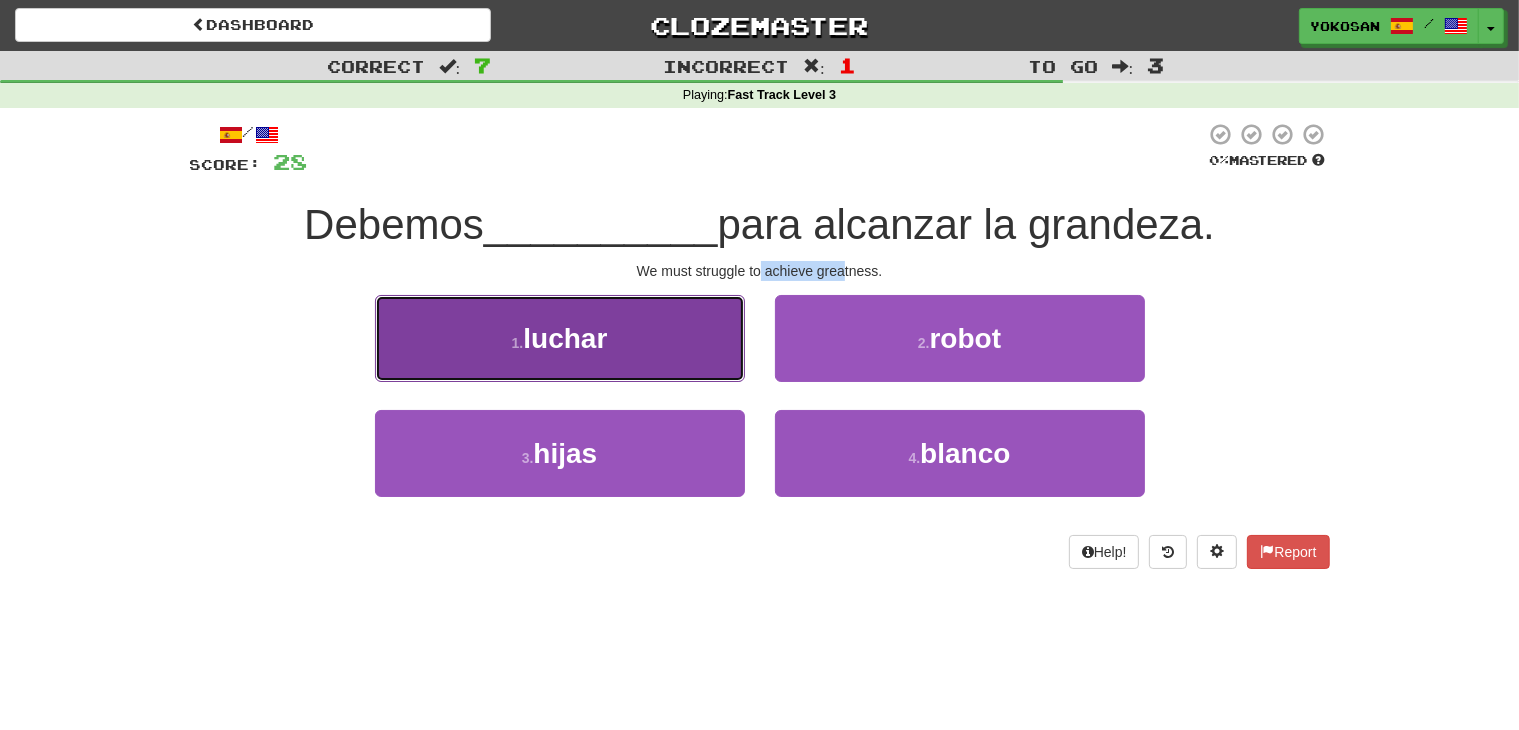 click on "1 .  luchar" at bounding box center [560, 338] 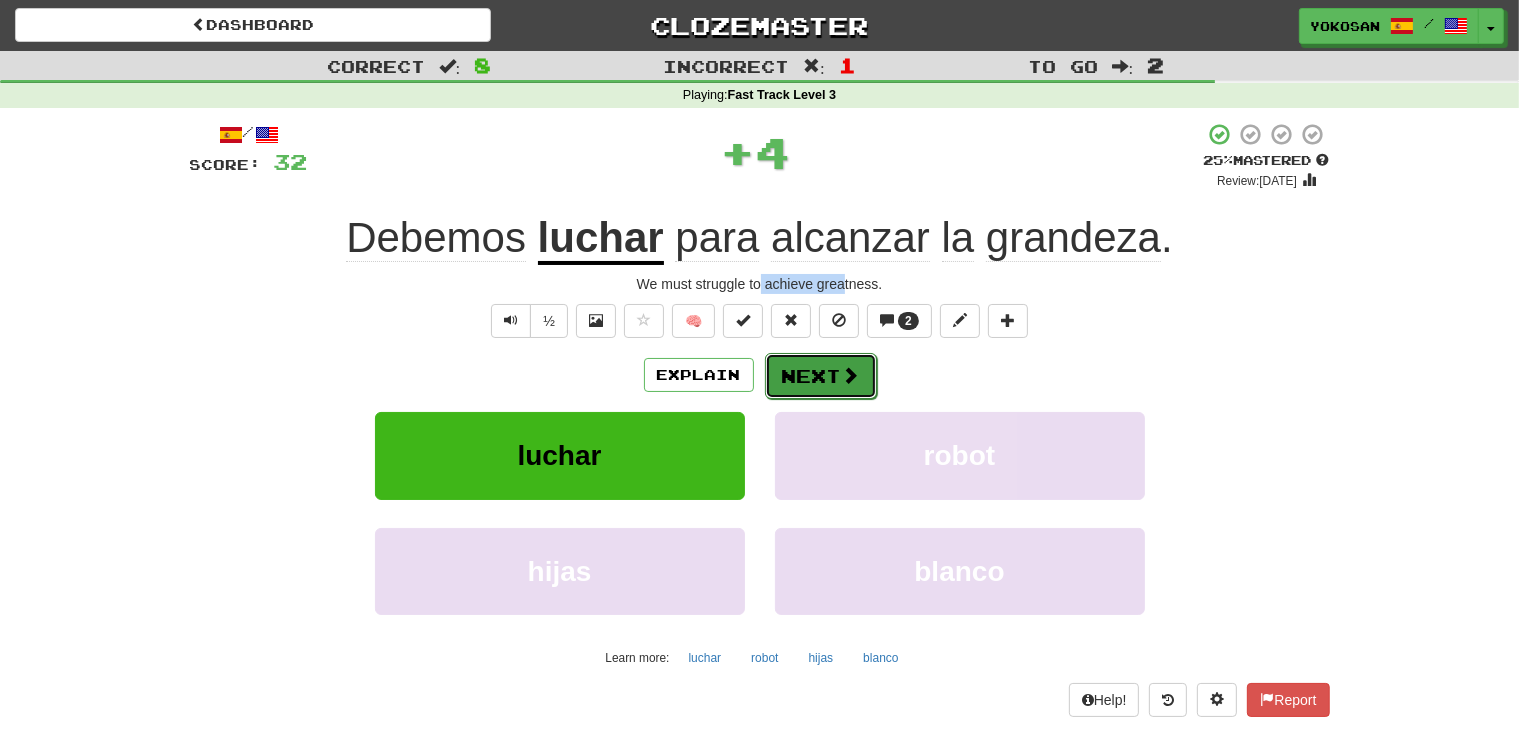click on "Next" at bounding box center [821, 376] 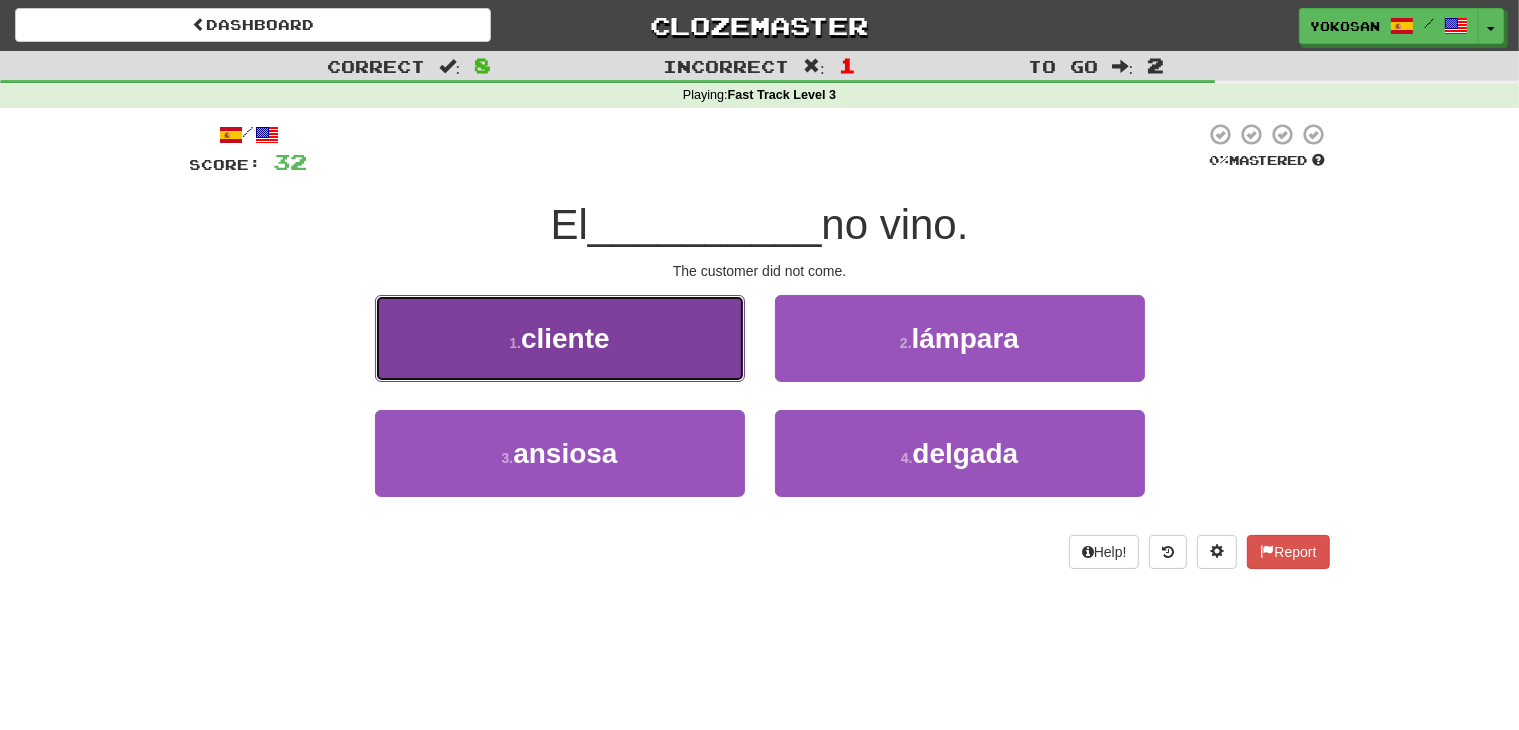 click on "1 .  cliente" at bounding box center (560, 338) 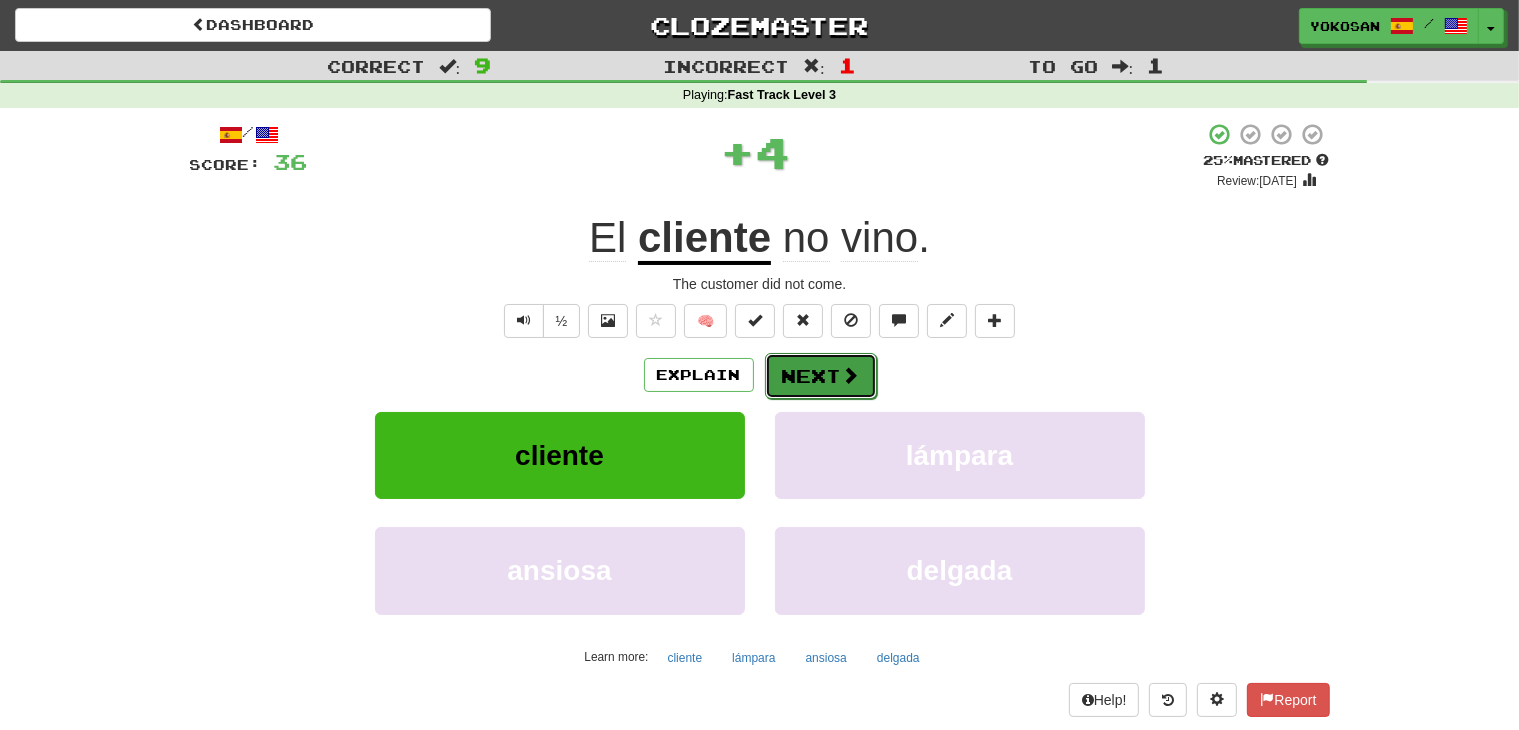 click on "Next" at bounding box center (821, 376) 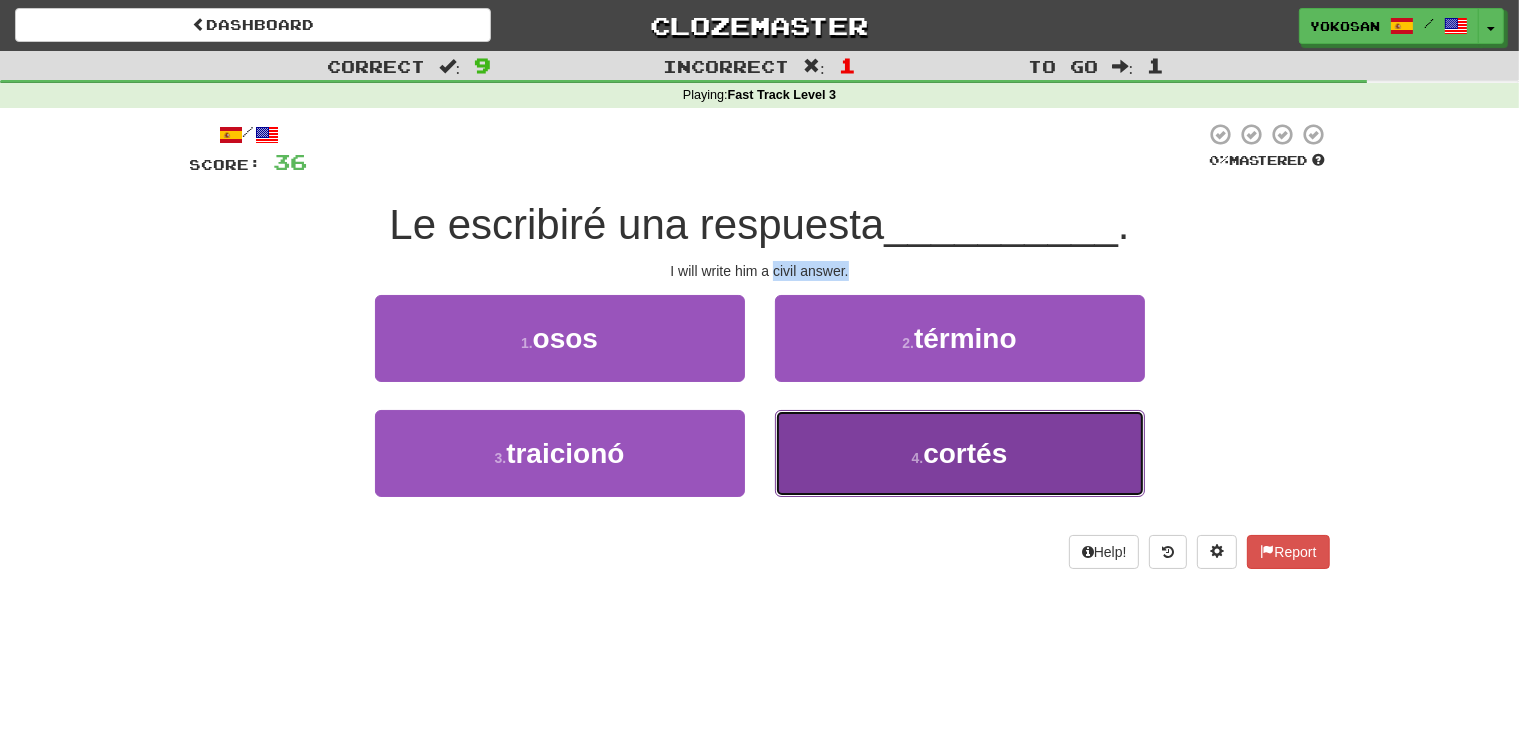 click on "4 .  cortés" at bounding box center (960, 453) 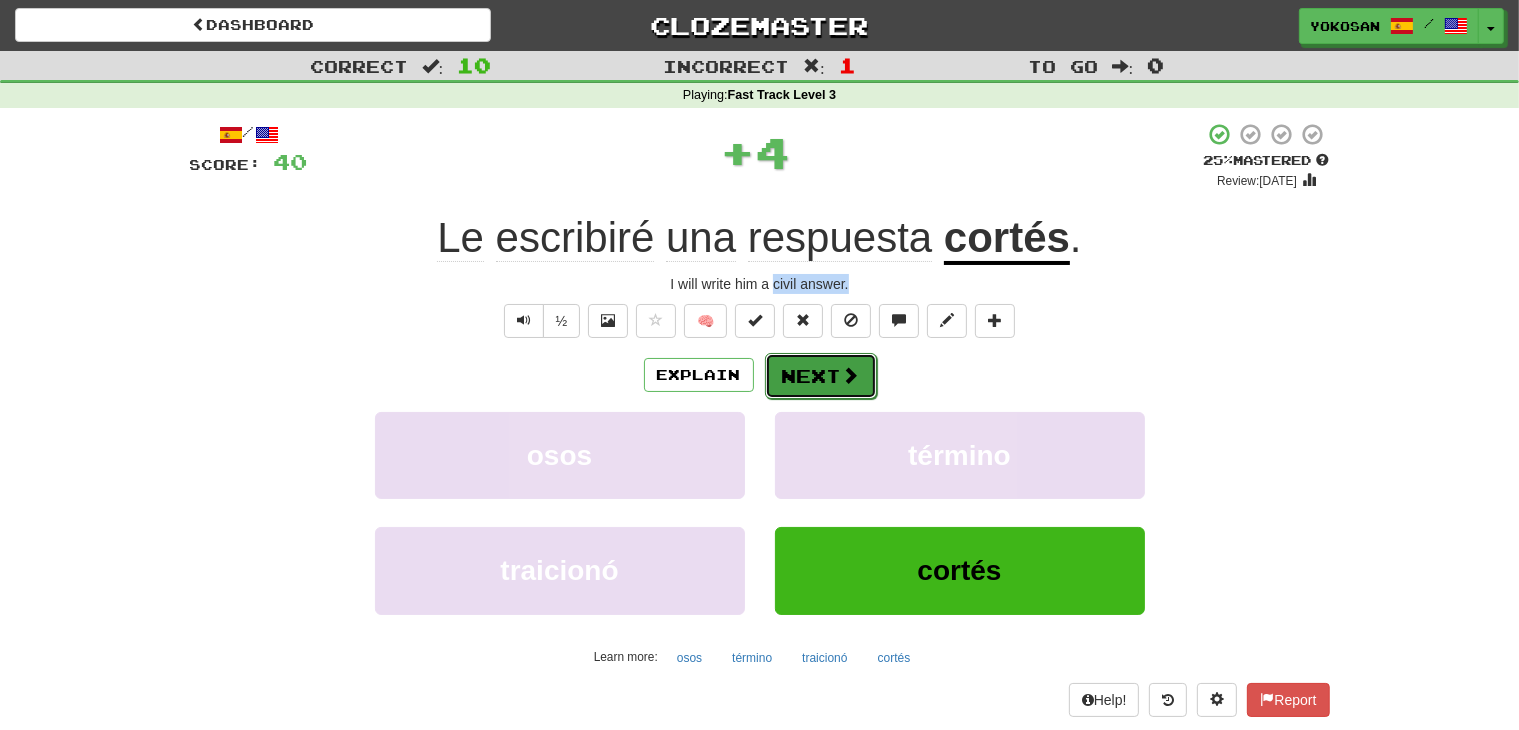 click on "Next" at bounding box center [821, 376] 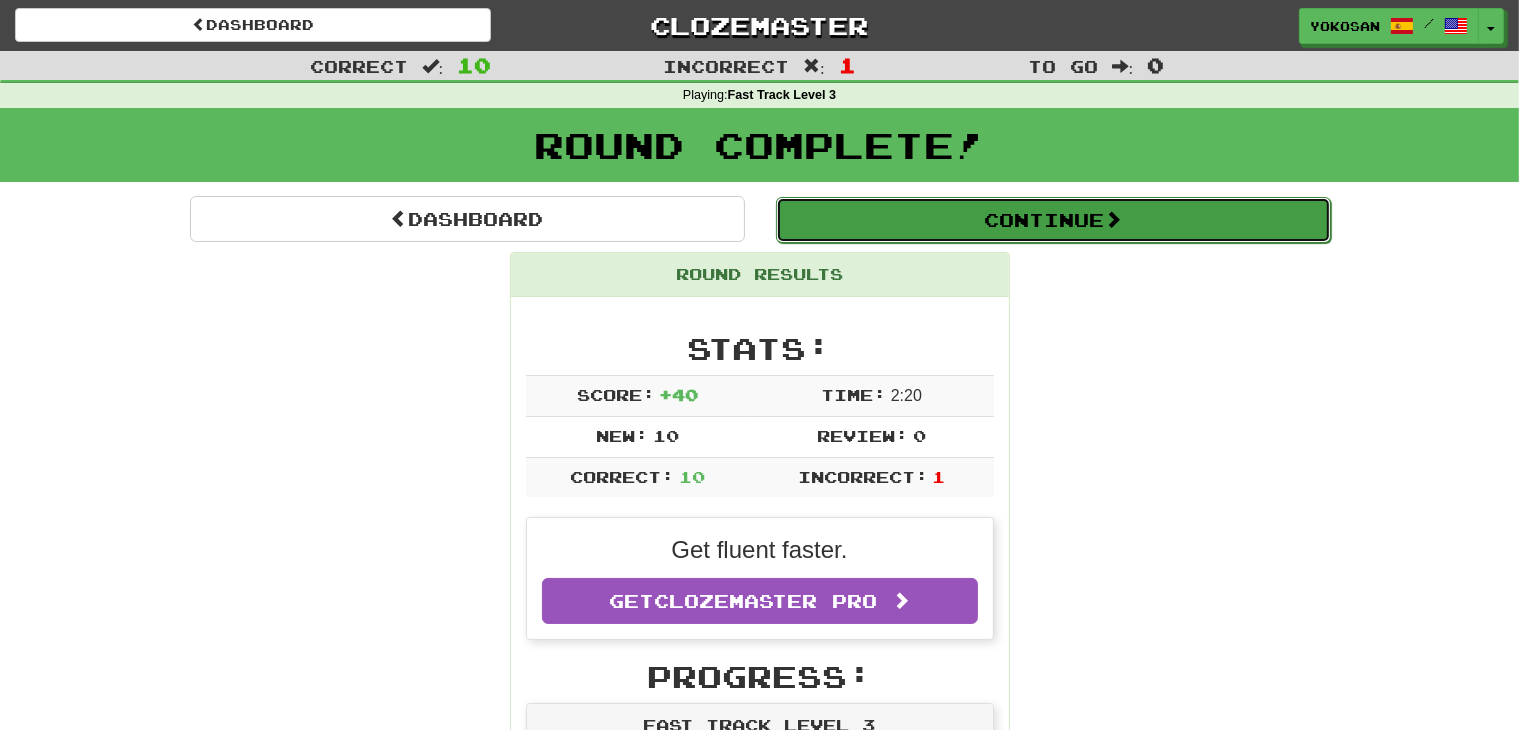click on "Continue" at bounding box center [1053, 220] 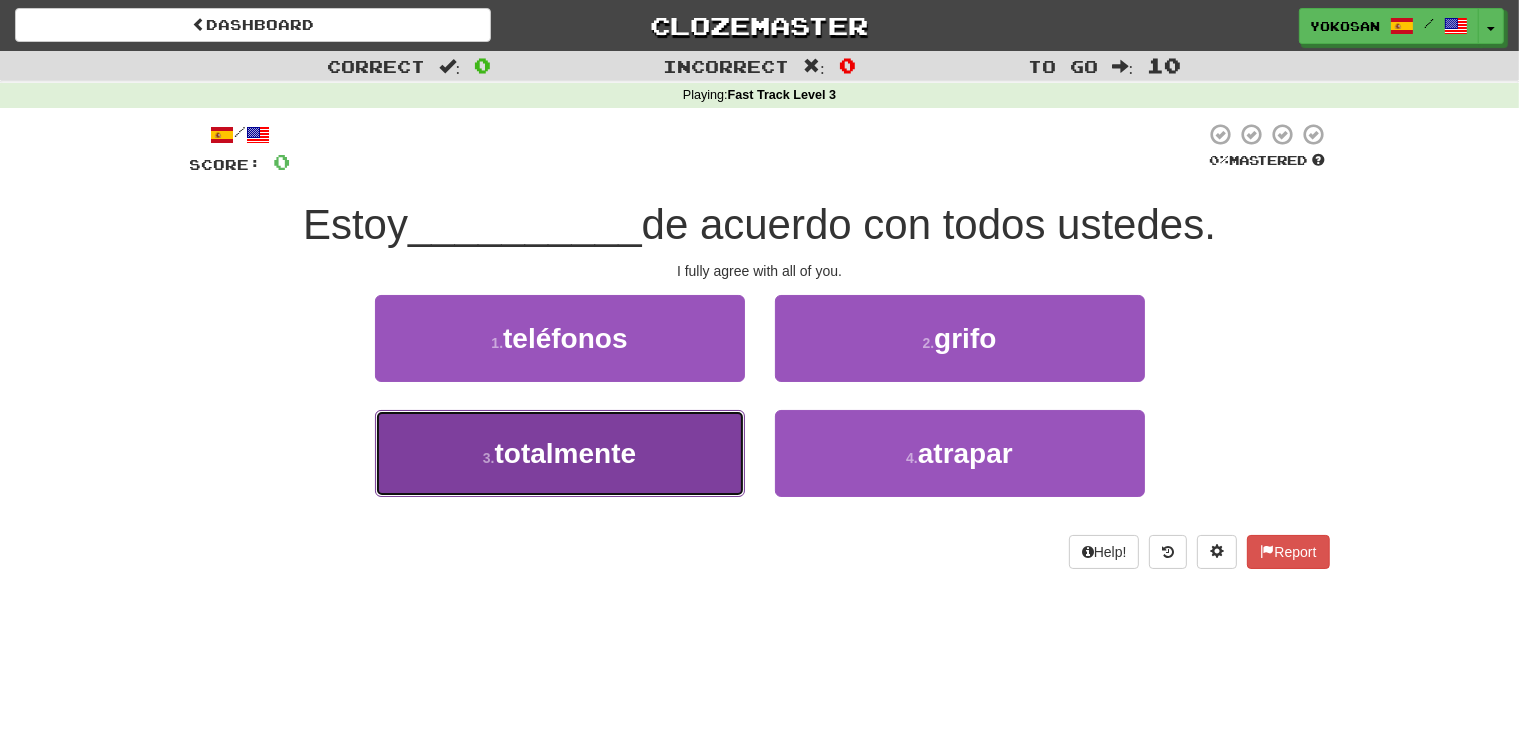 click on "3 .  totalmente" at bounding box center [560, 453] 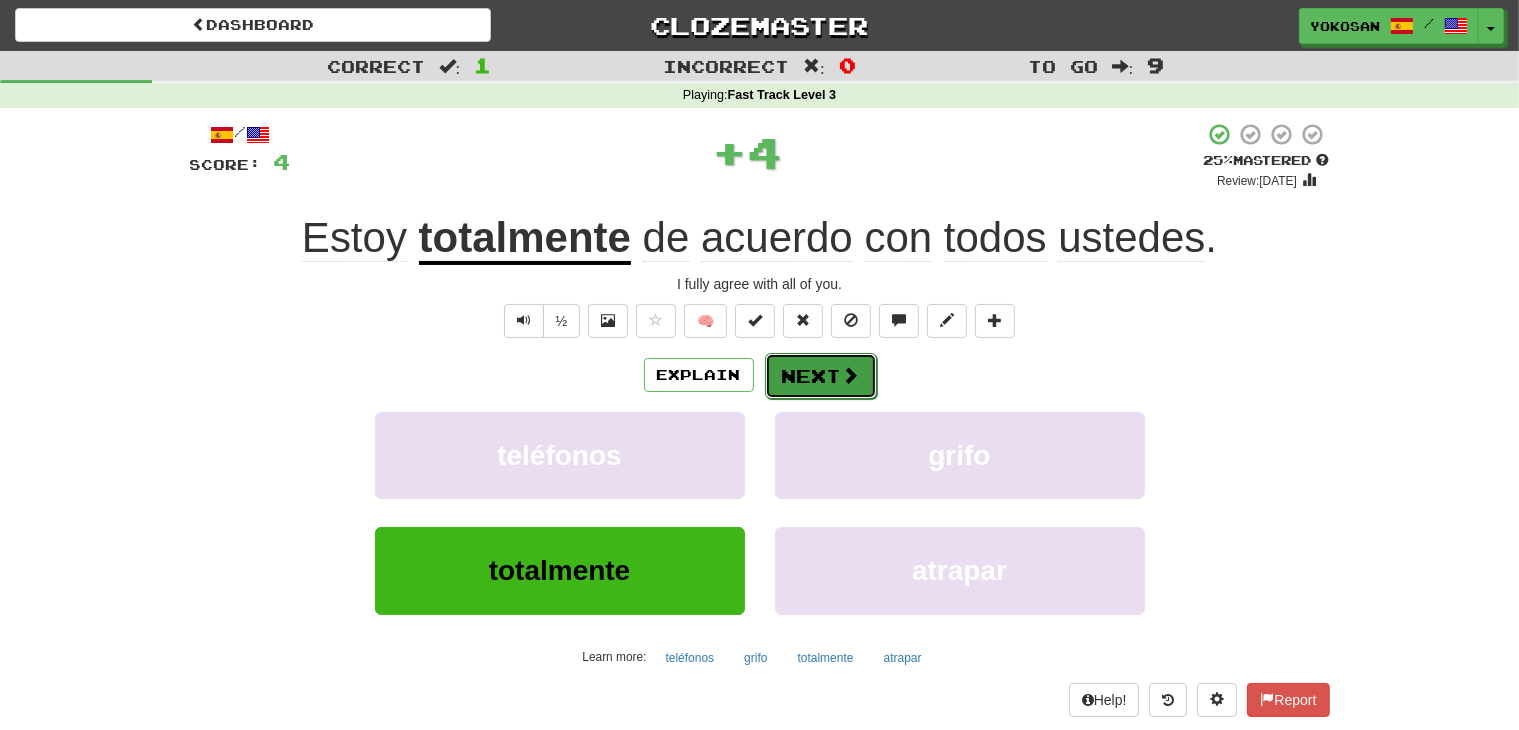 click on "Next" at bounding box center (821, 376) 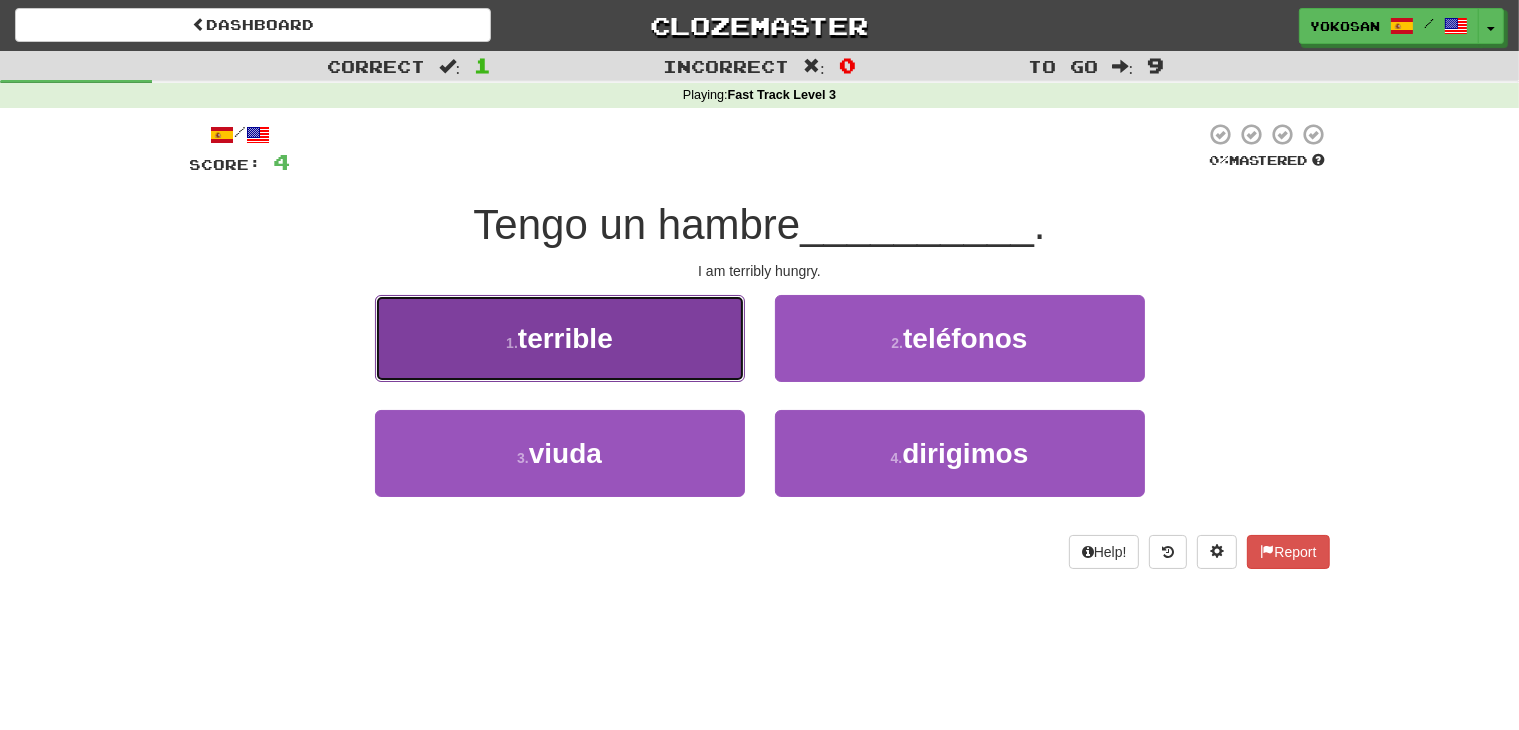 click on "1 .  terrible" at bounding box center [560, 338] 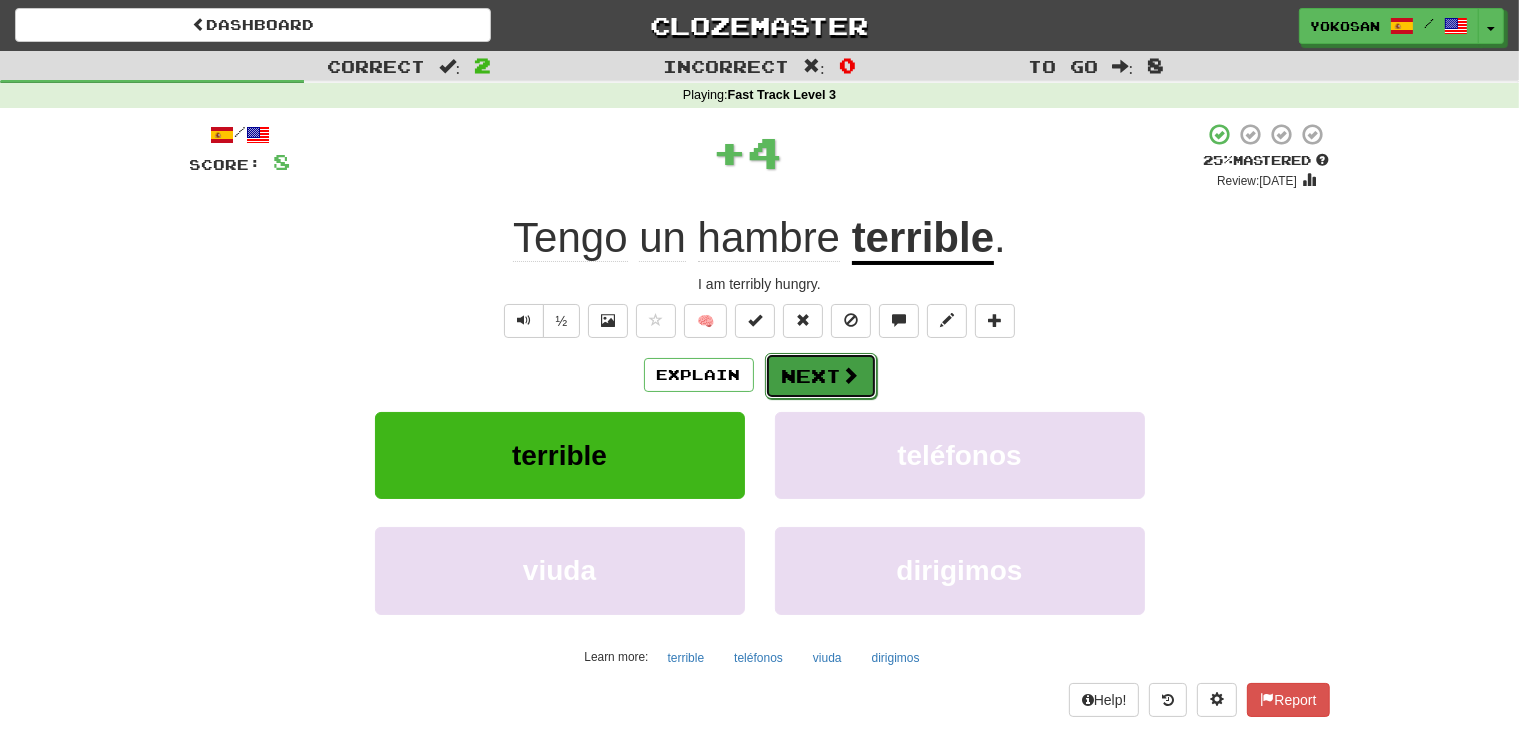 click on "Next" at bounding box center [821, 376] 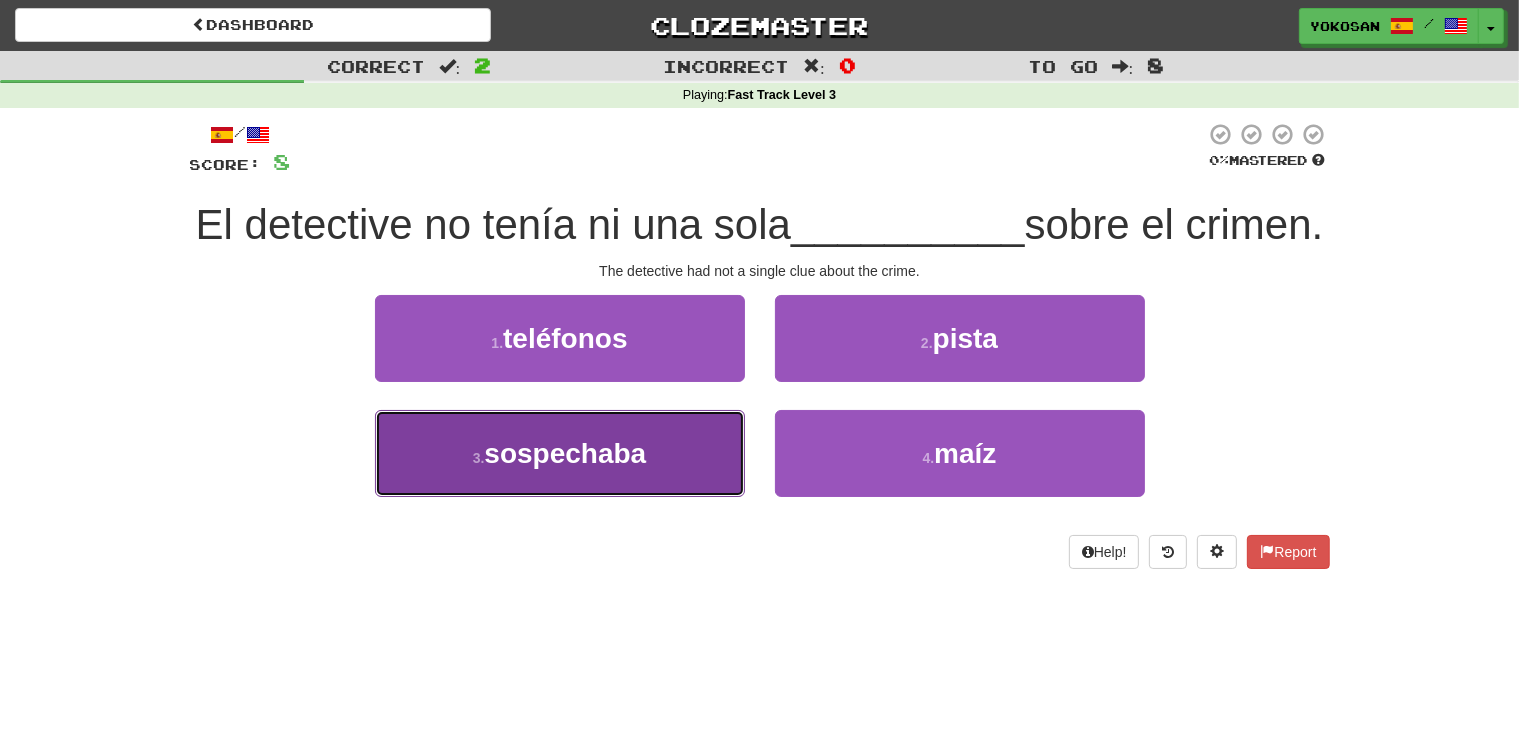 click on "3 .  sospechaba" at bounding box center [560, 453] 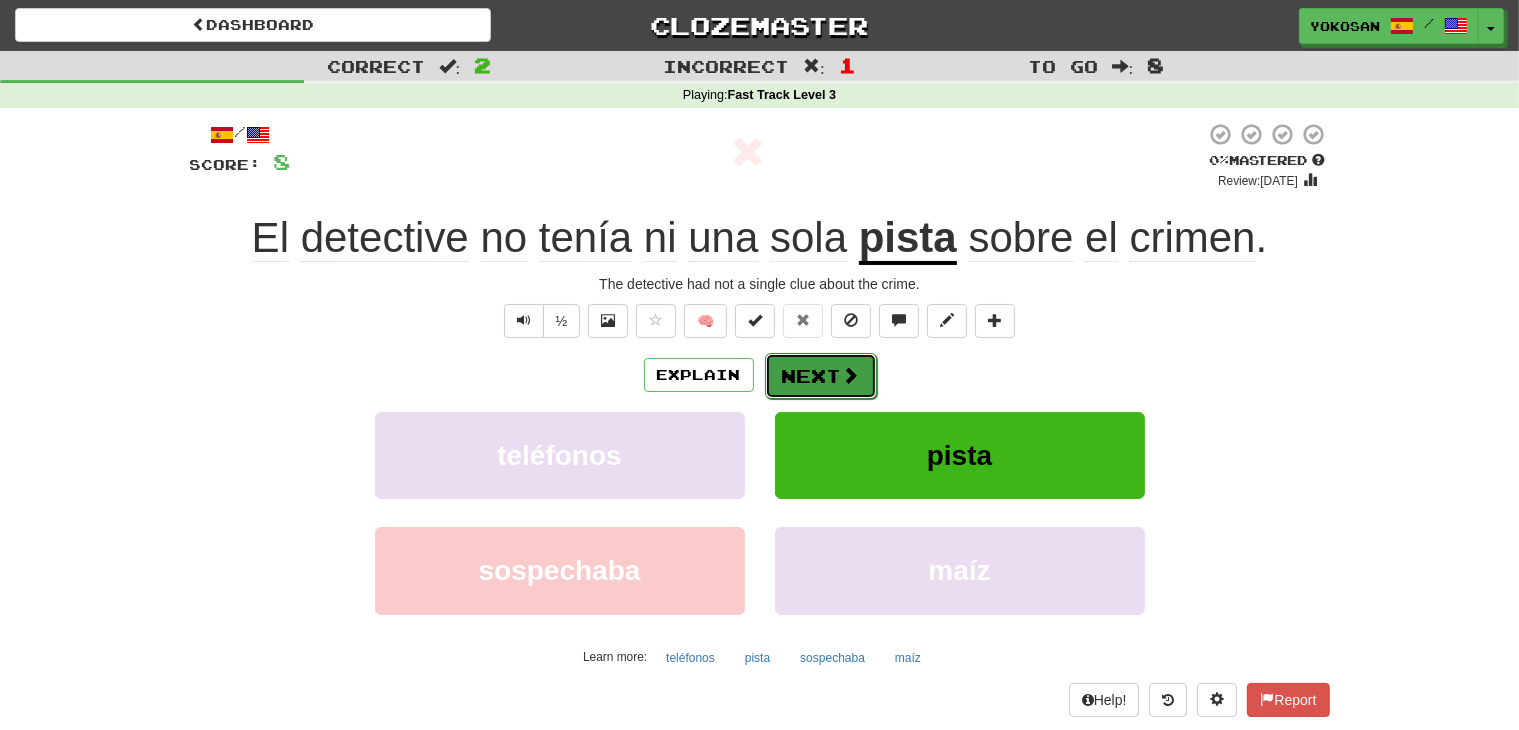 click on "Next" at bounding box center (821, 376) 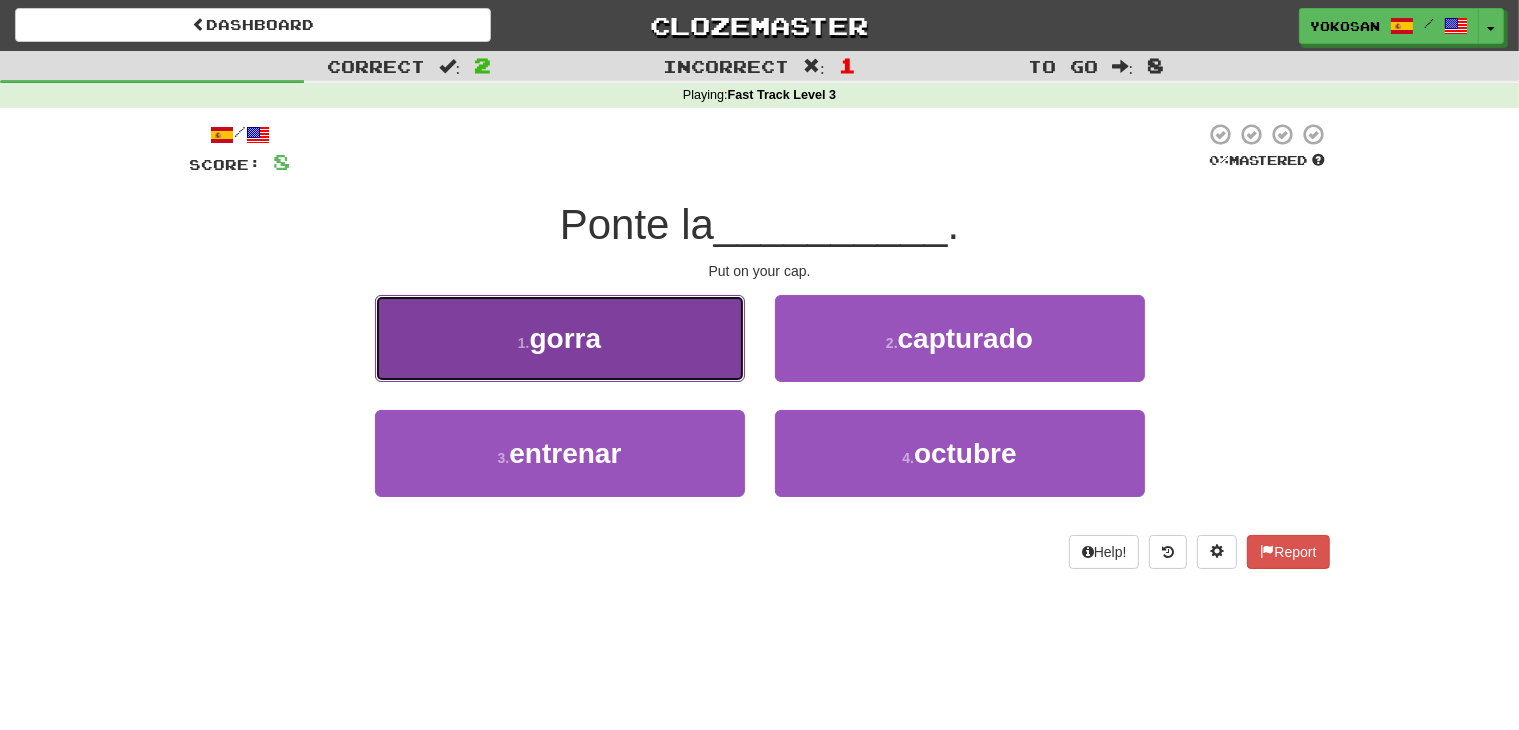 click on "1 .  gorra" at bounding box center (560, 338) 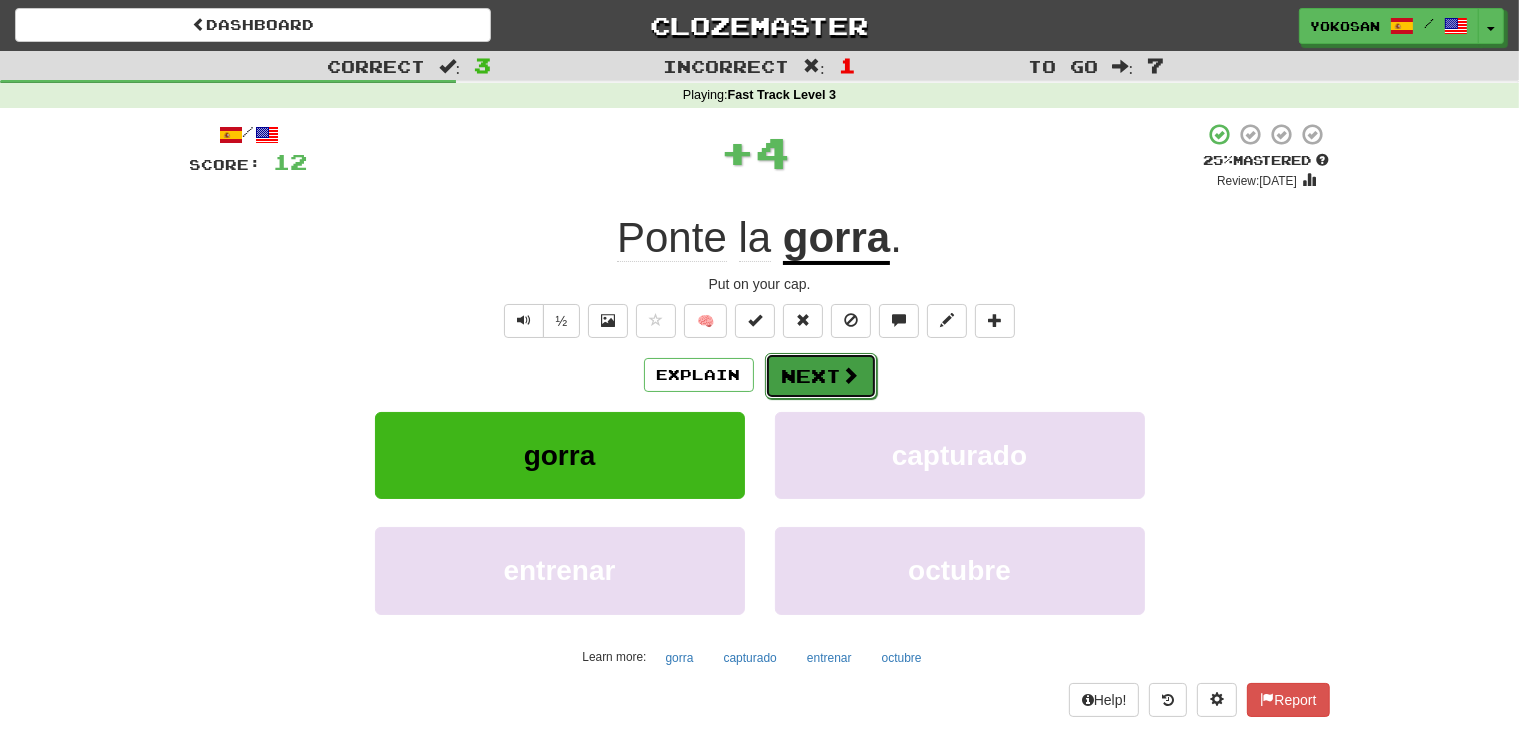 click on "Next" at bounding box center [821, 376] 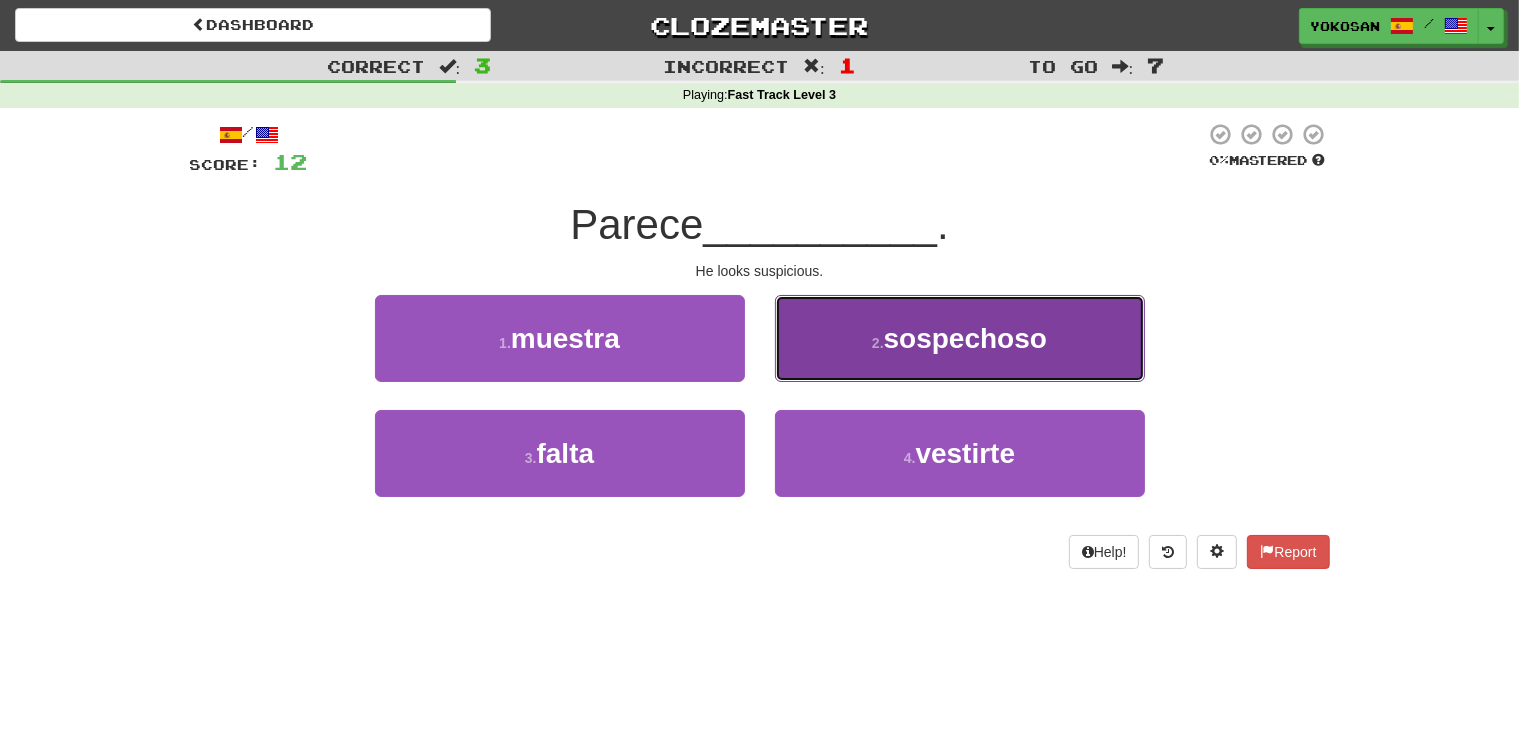 click on "sospechoso" at bounding box center (965, 338) 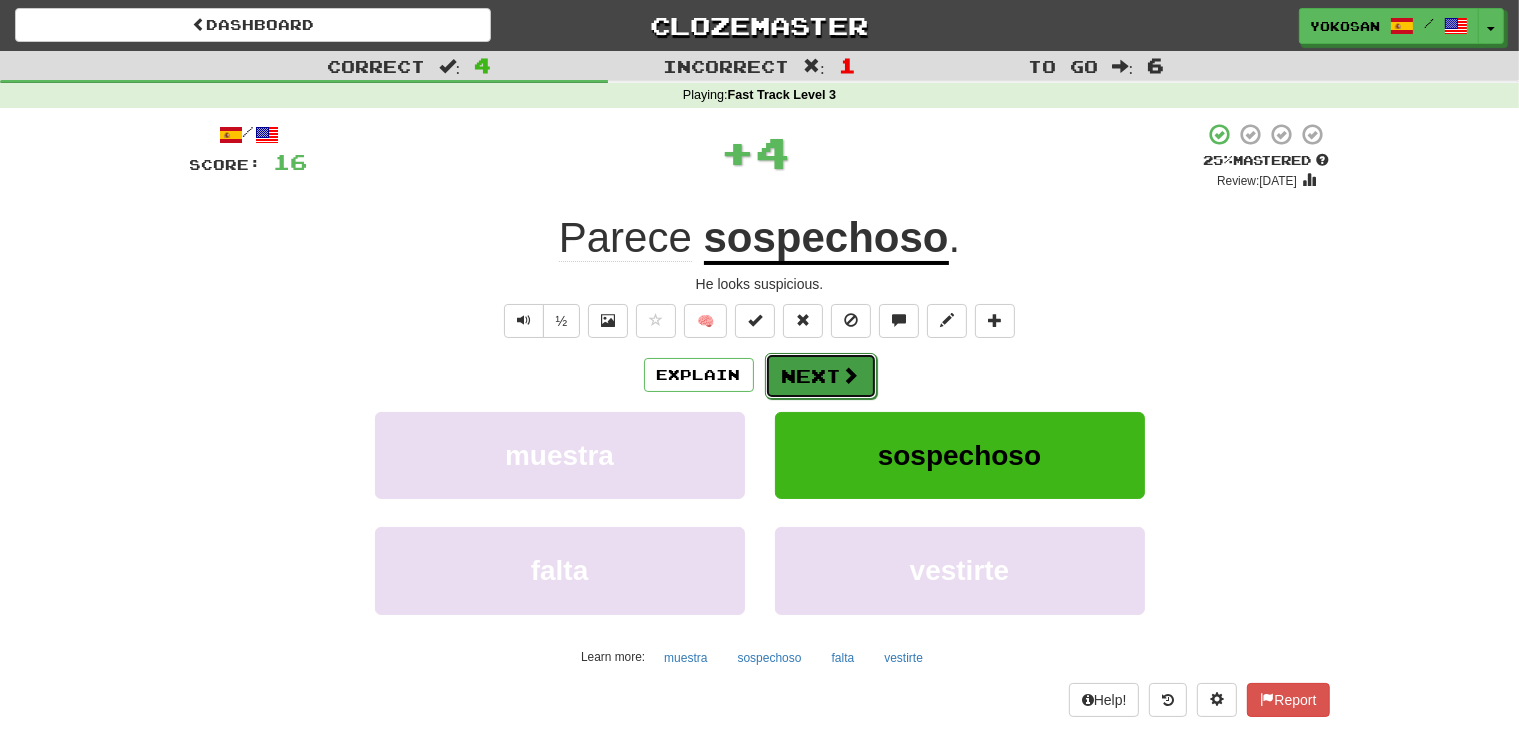 click at bounding box center [851, 375] 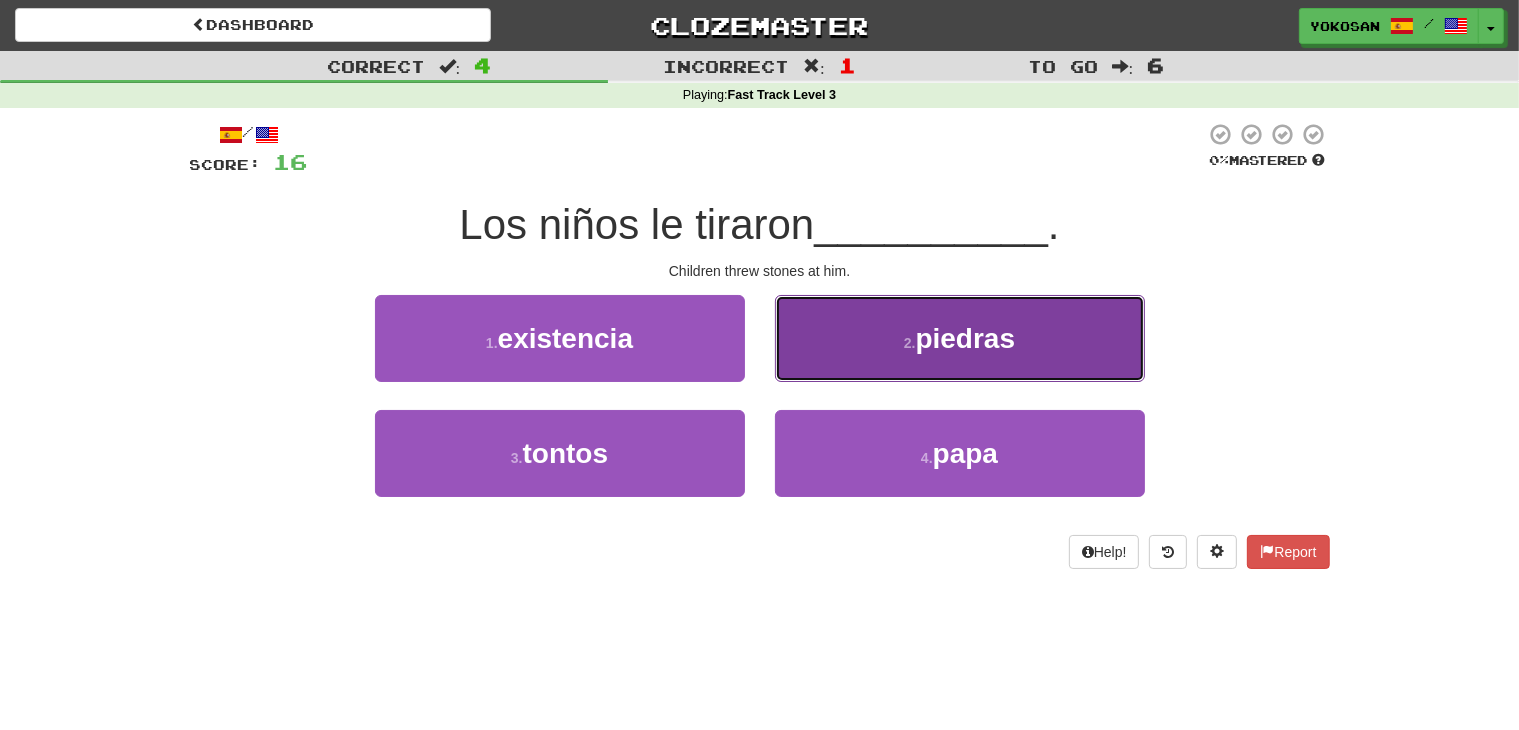 click on "2 .  piedras" at bounding box center (960, 338) 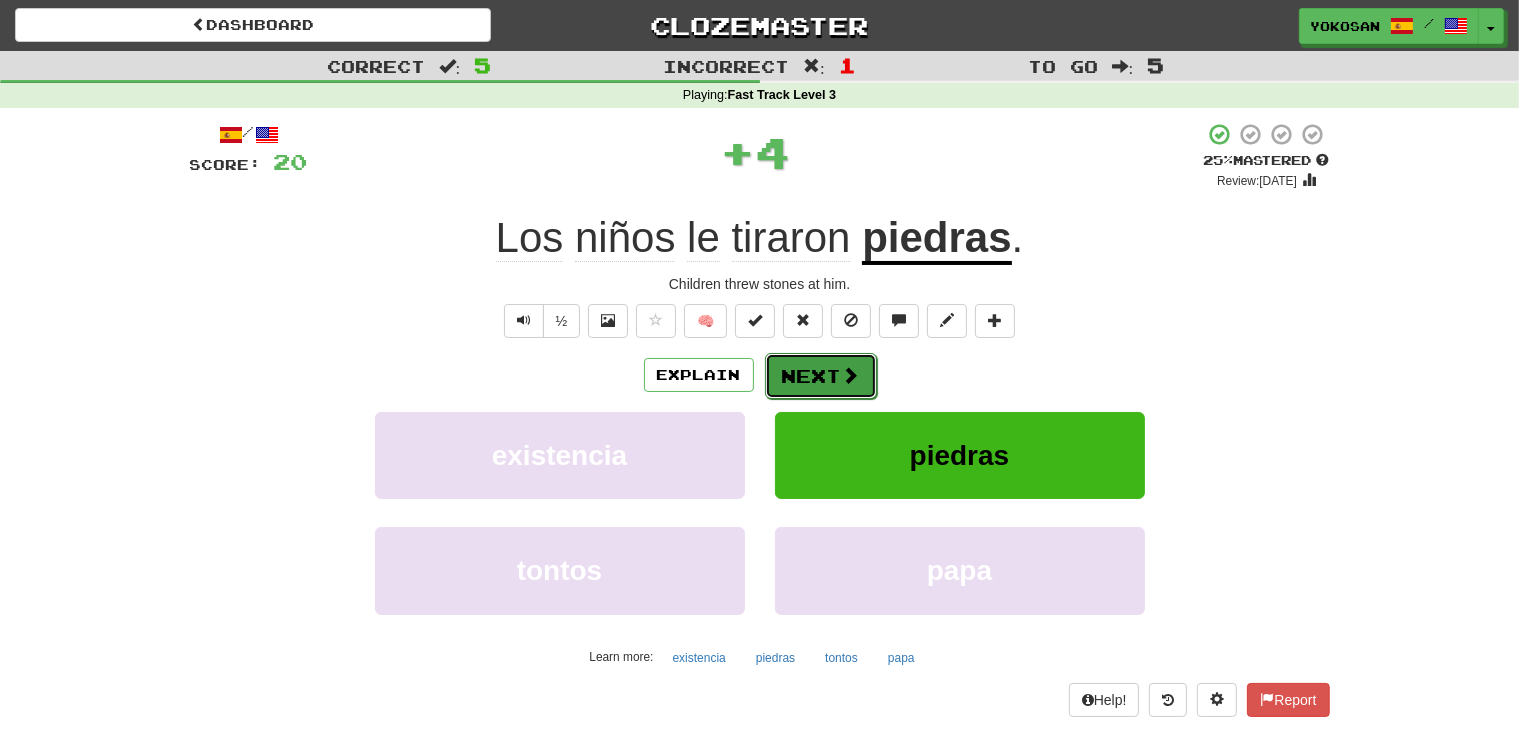 click at bounding box center (851, 375) 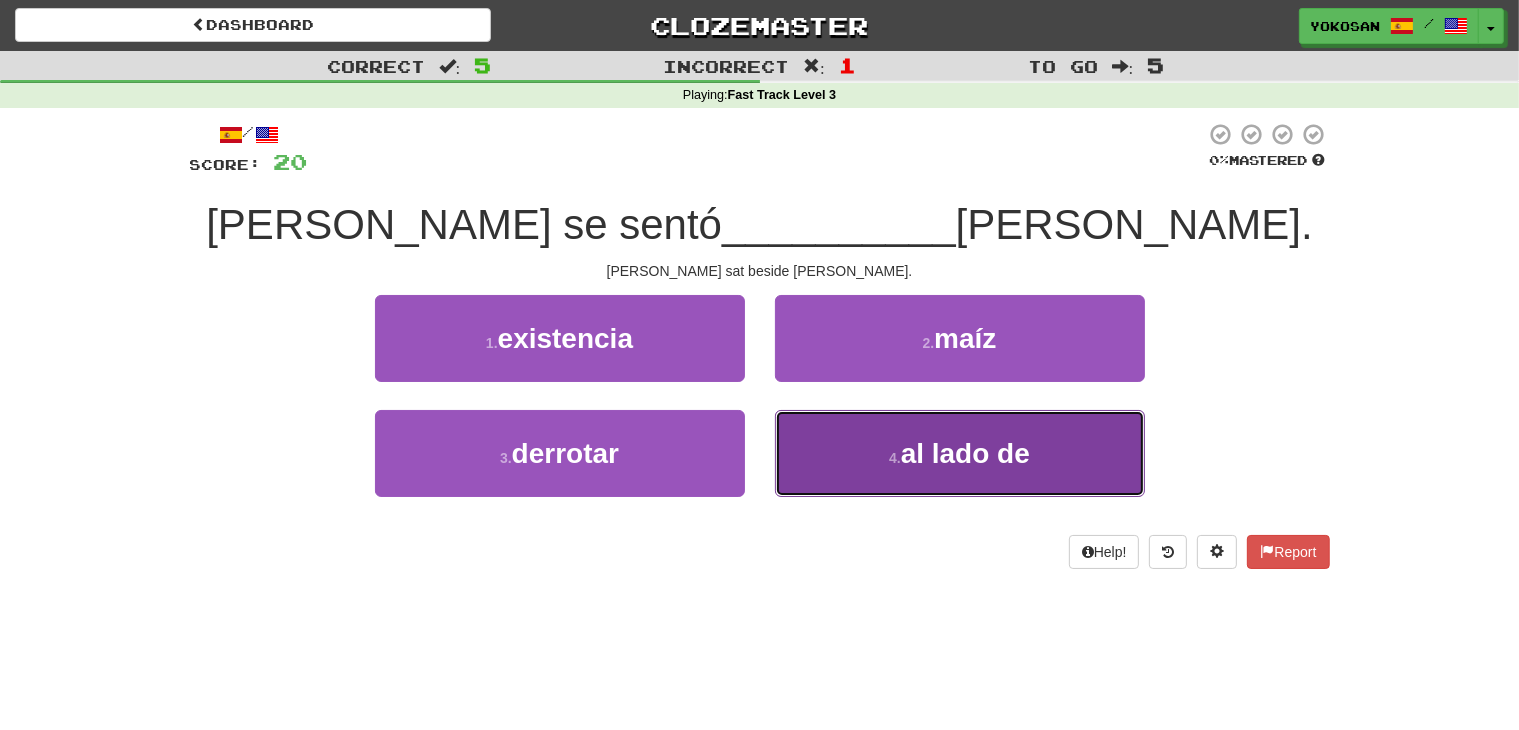 click on "4 .  al lado de" at bounding box center (960, 453) 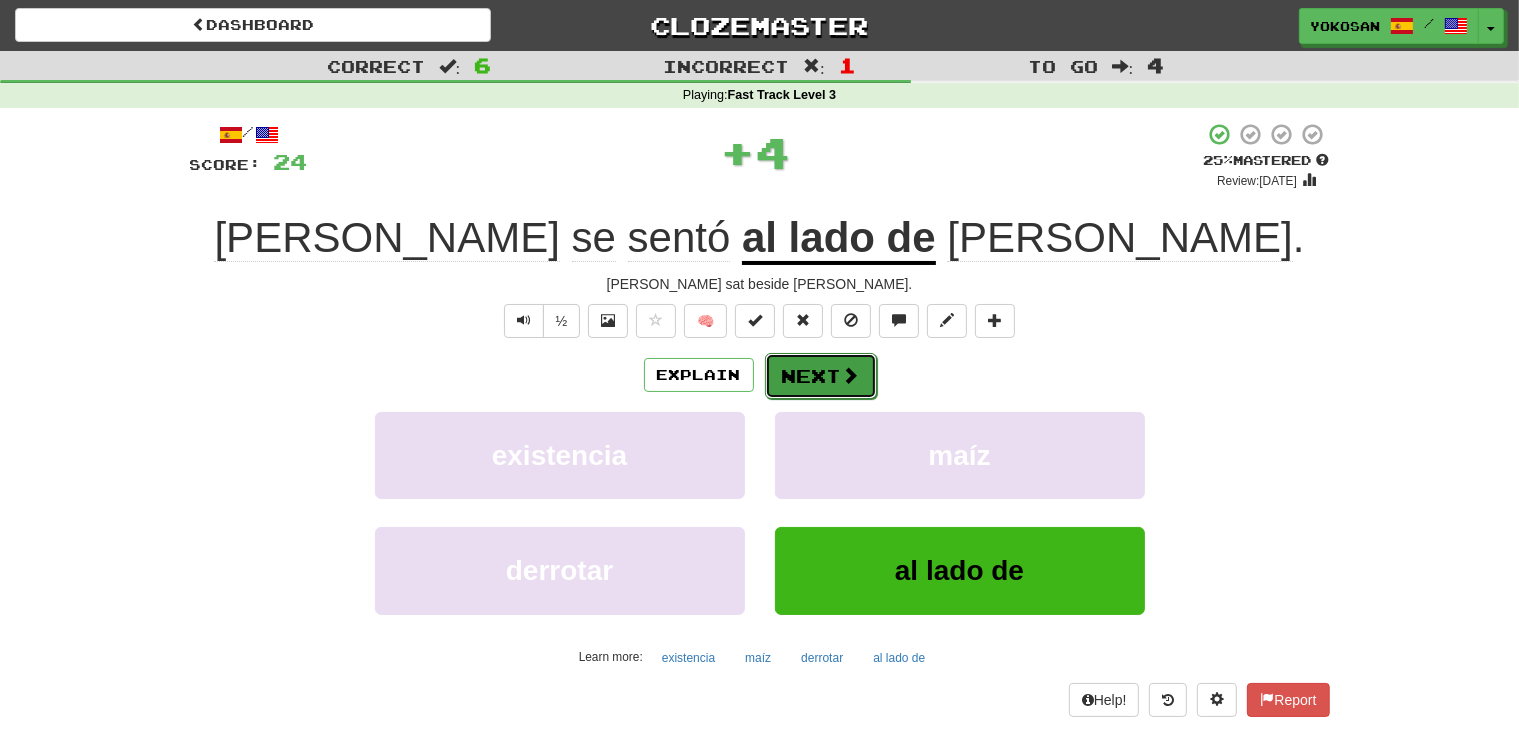 click on "Next" at bounding box center (821, 376) 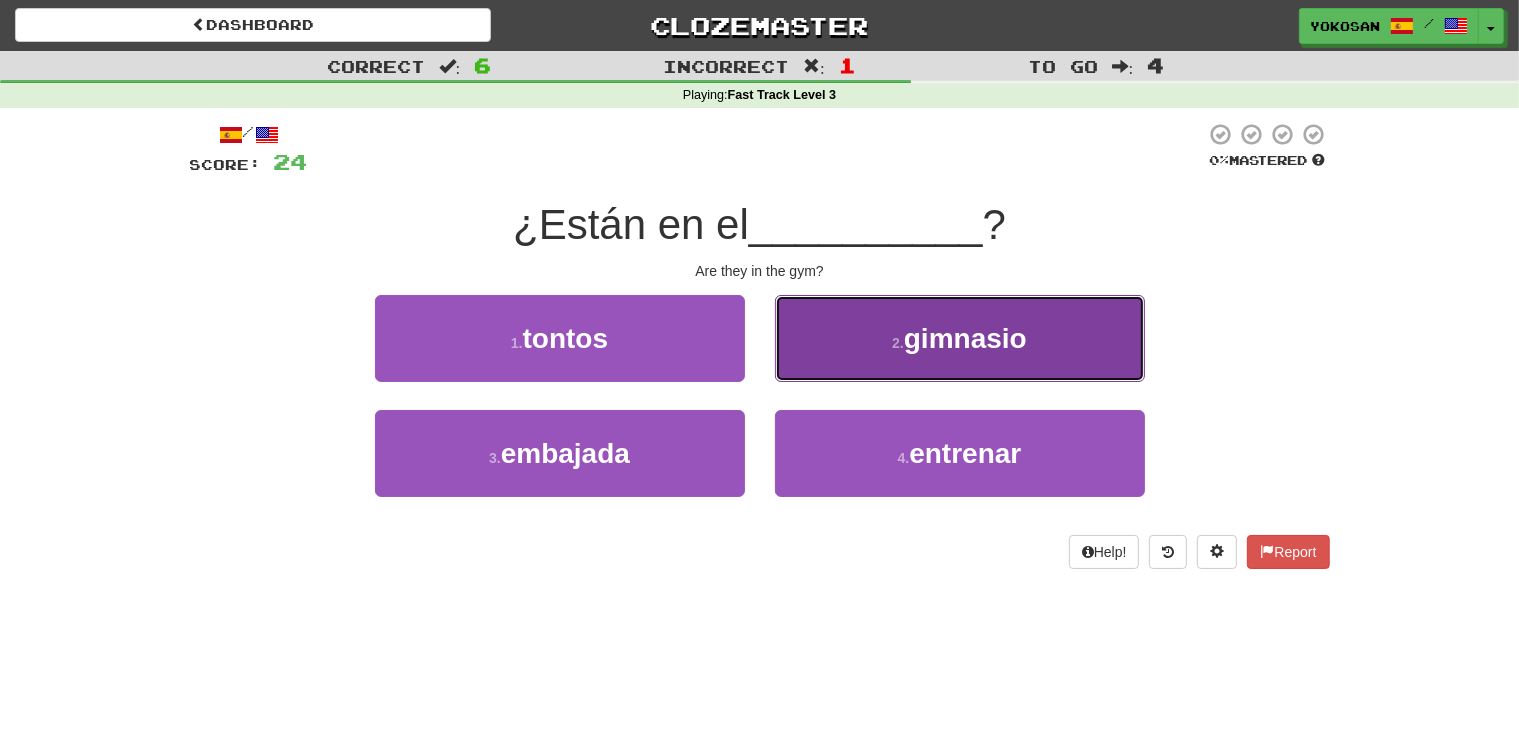 click on "2 .  gimnasio" at bounding box center (960, 338) 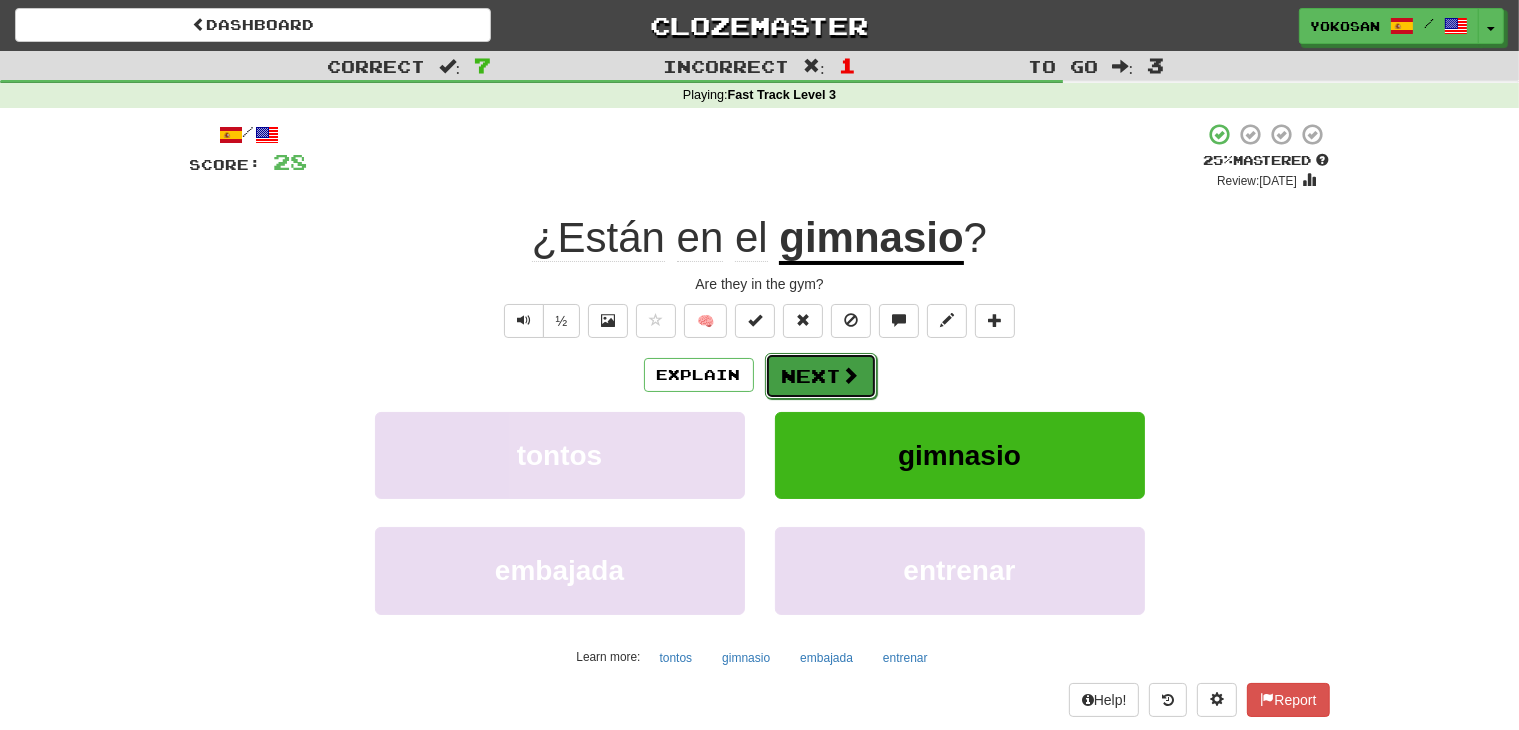 click at bounding box center [851, 375] 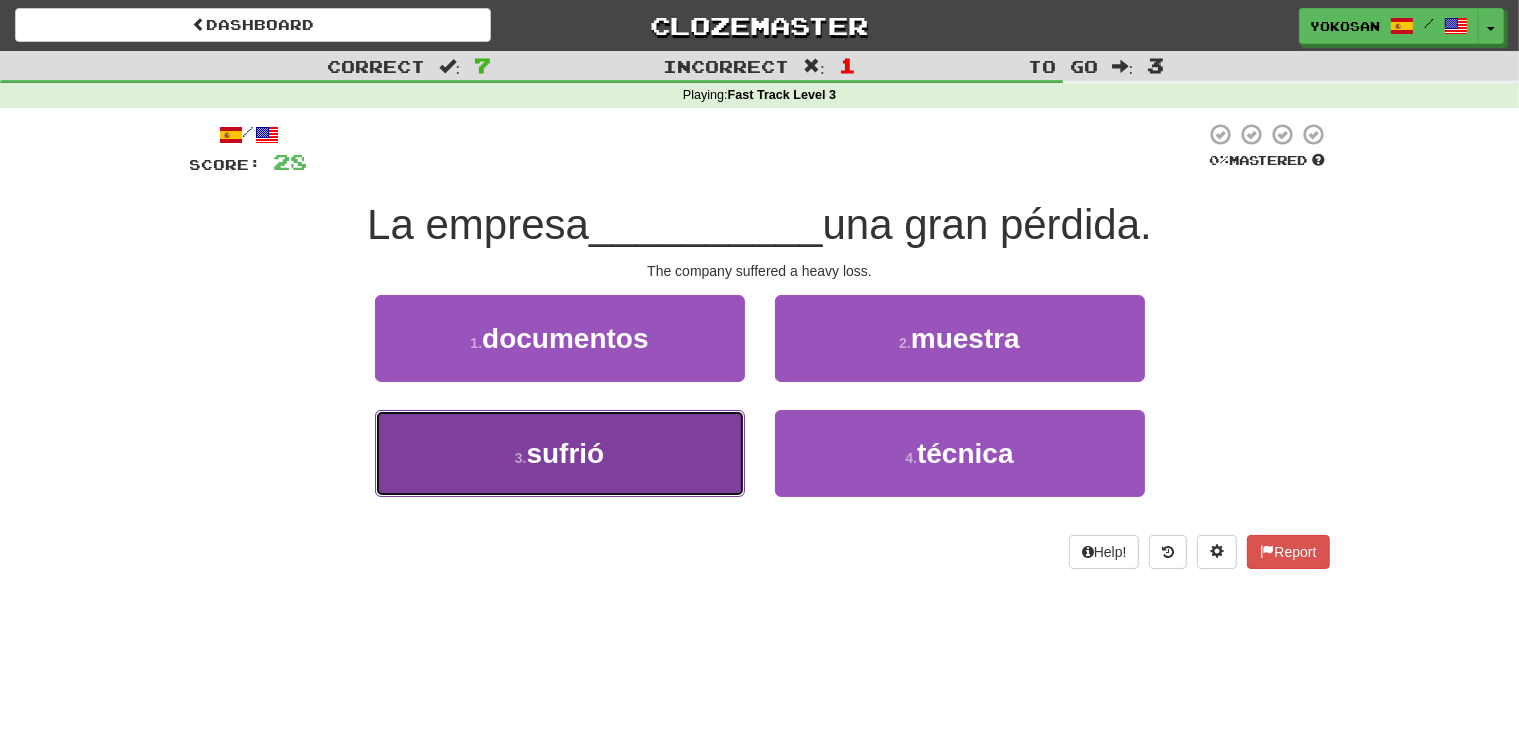 click on "3 .  sufrió" at bounding box center (560, 453) 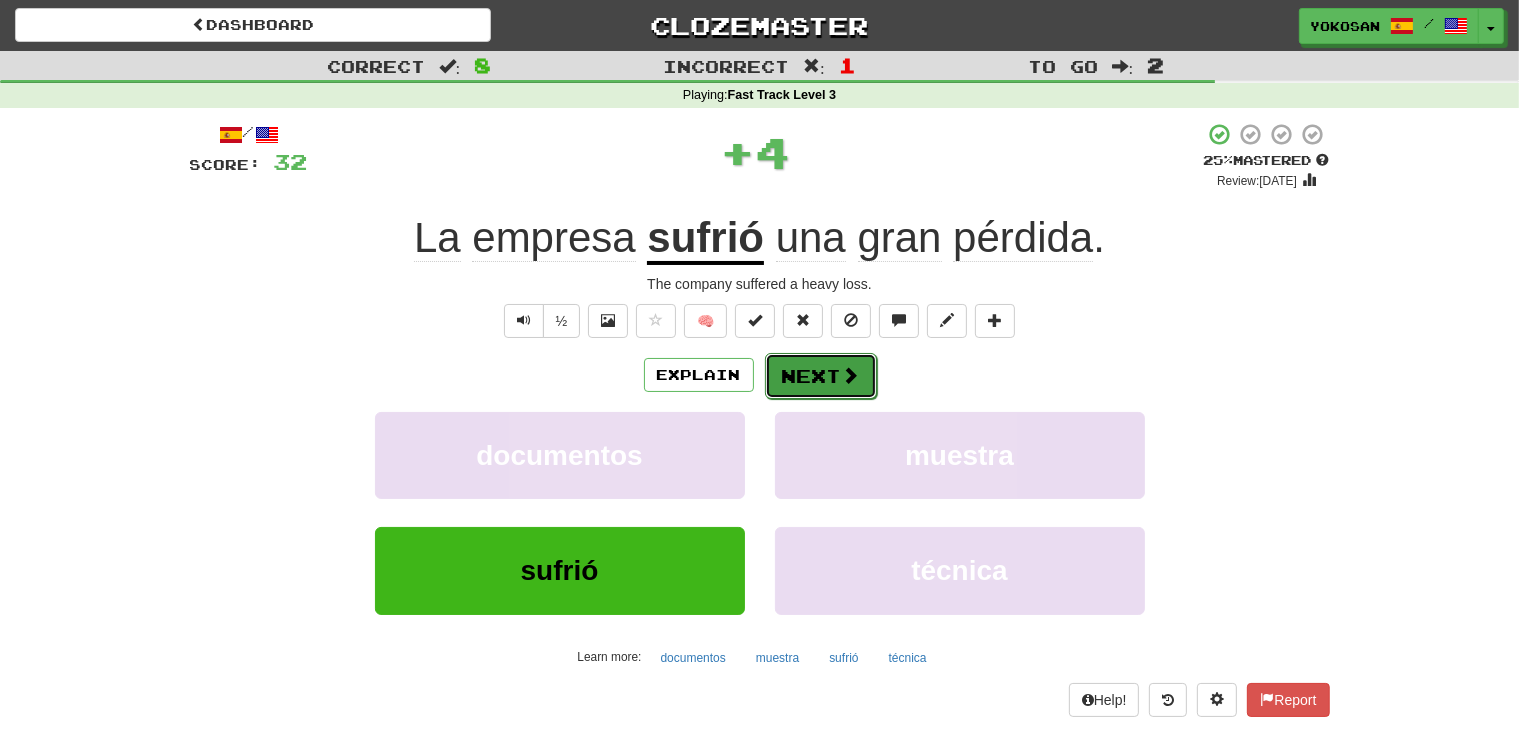 click at bounding box center [851, 375] 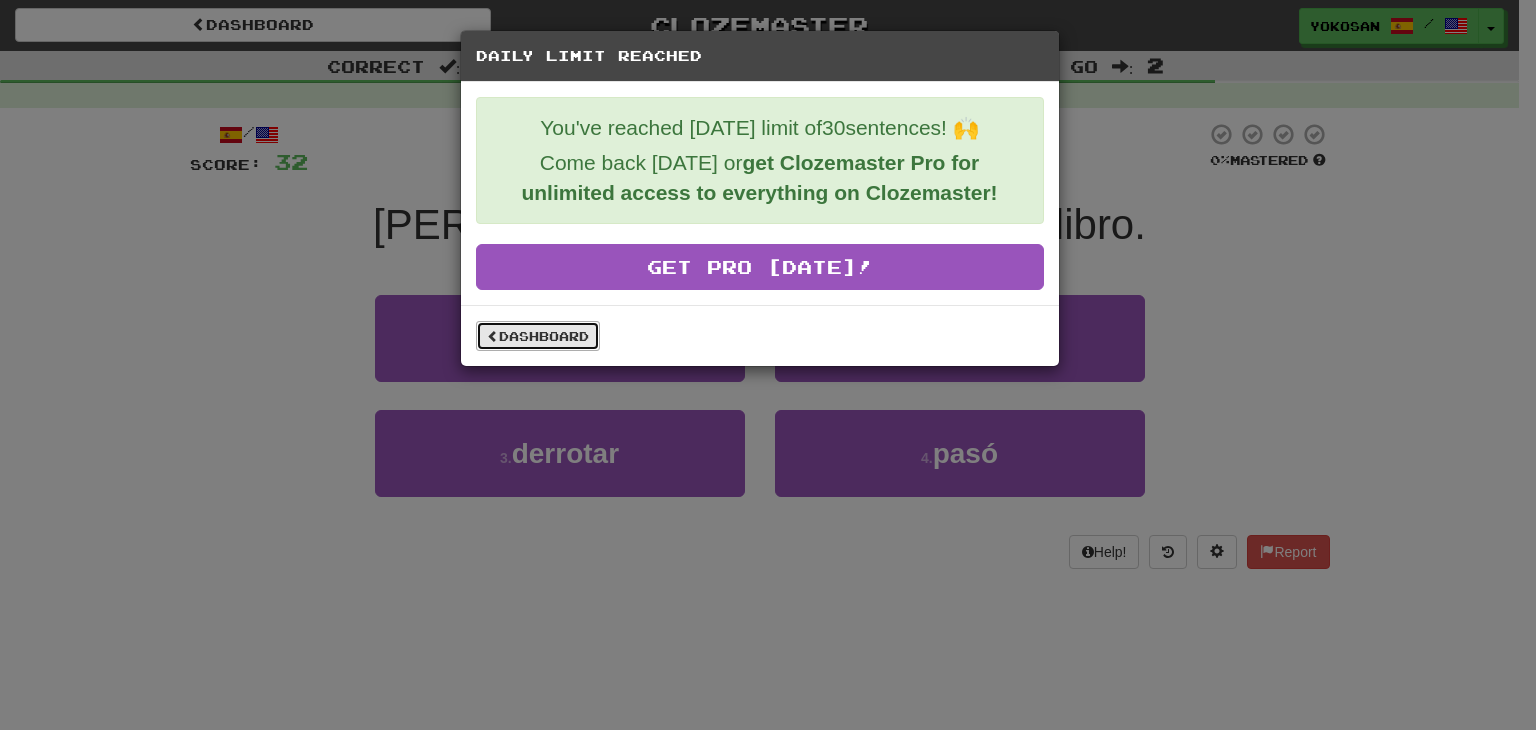 click on "Dashboard" at bounding box center [538, 336] 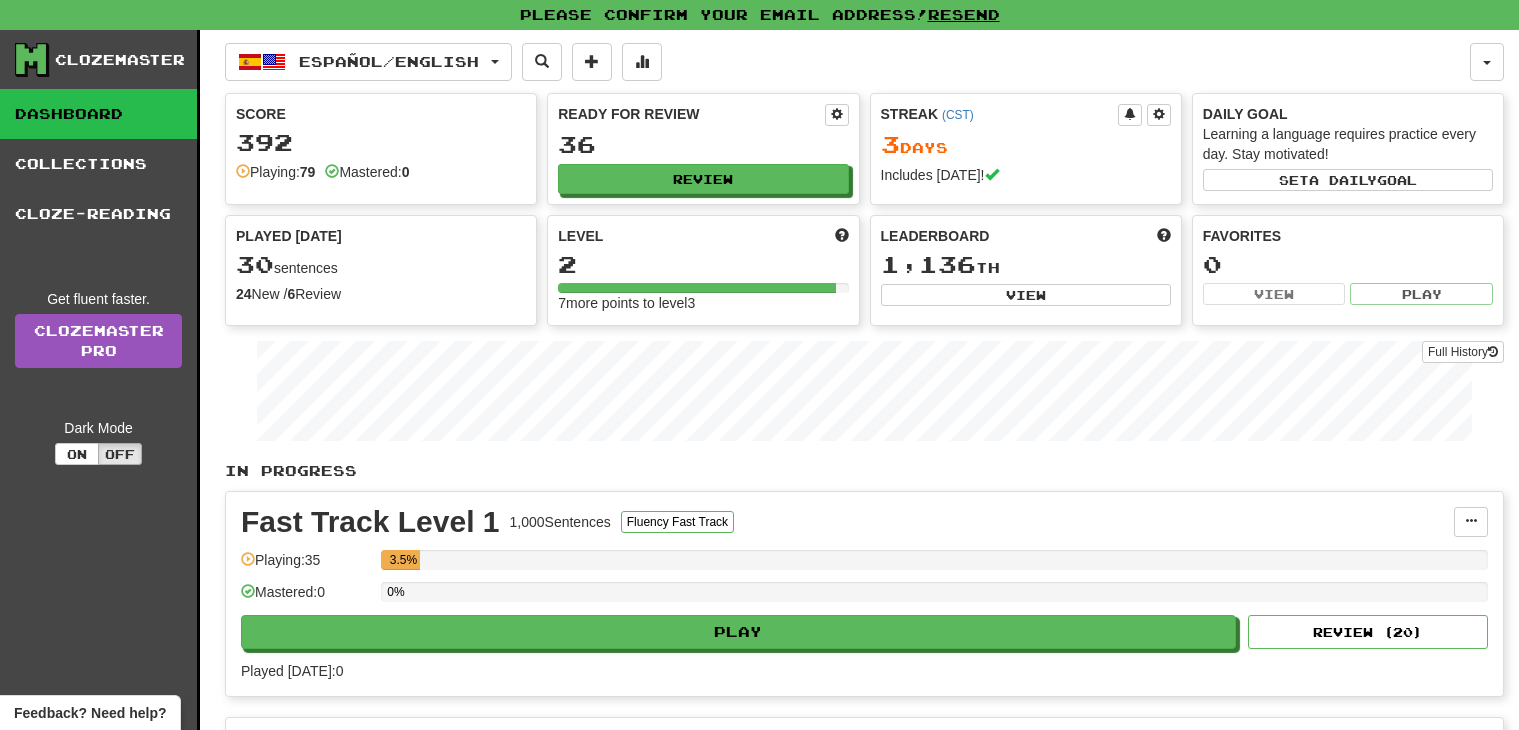 scroll, scrollTop: 0, scrollLeft: 0, axis: both 